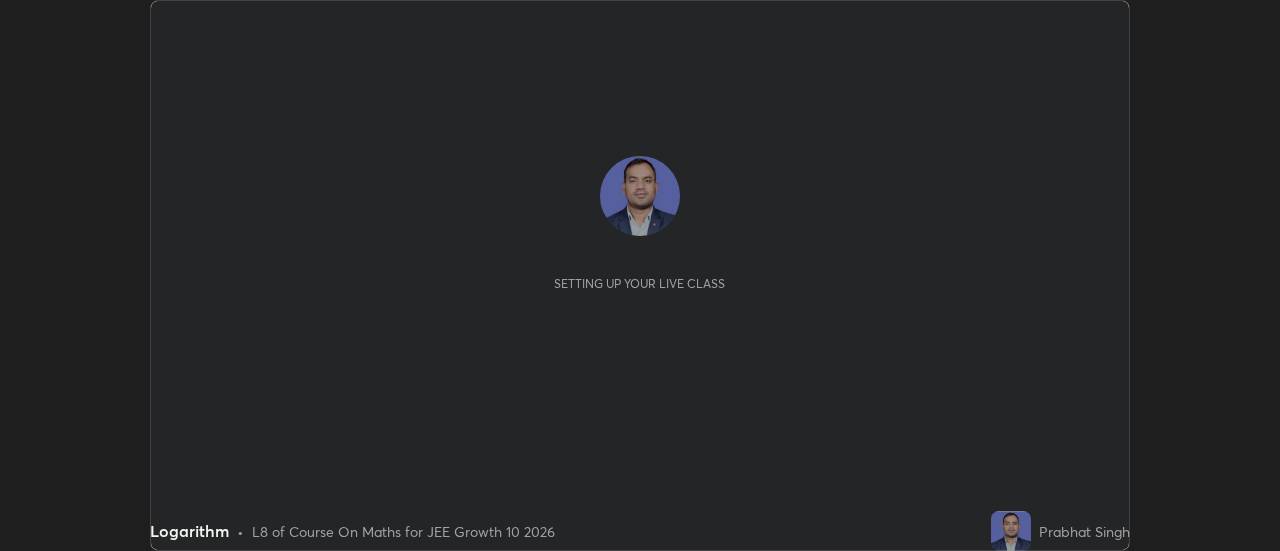 scroll, scrollTop: 0, scrollLeft: 0, axis: both 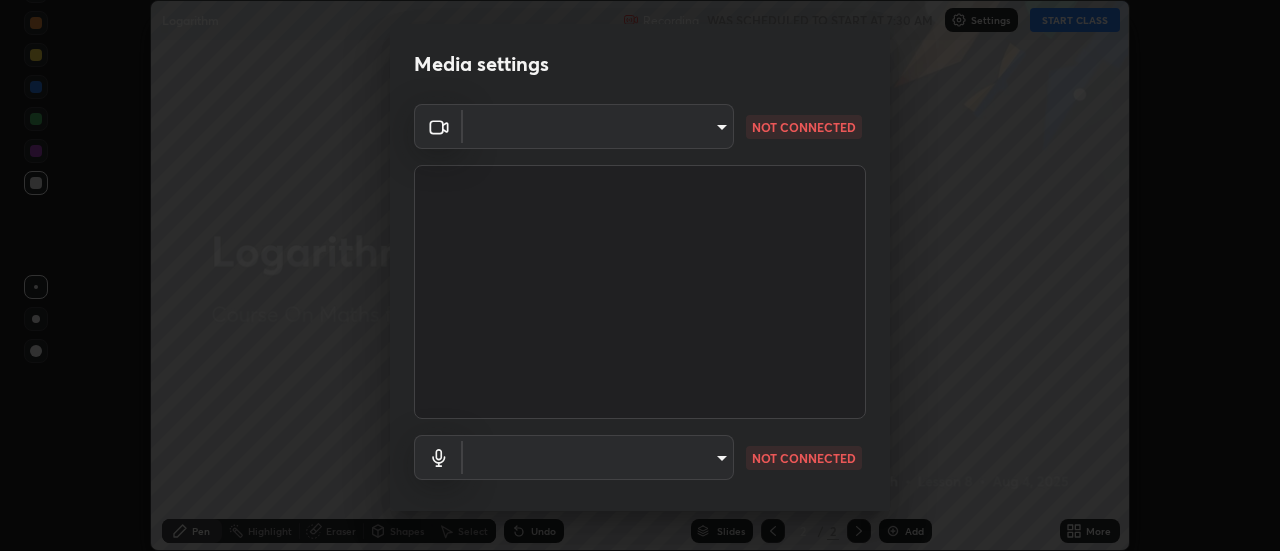 type on "3f428528f3d7ab6ac54735594839c6d4e55042ef2e8cc1e8c5b1a5cc2874ec8a" 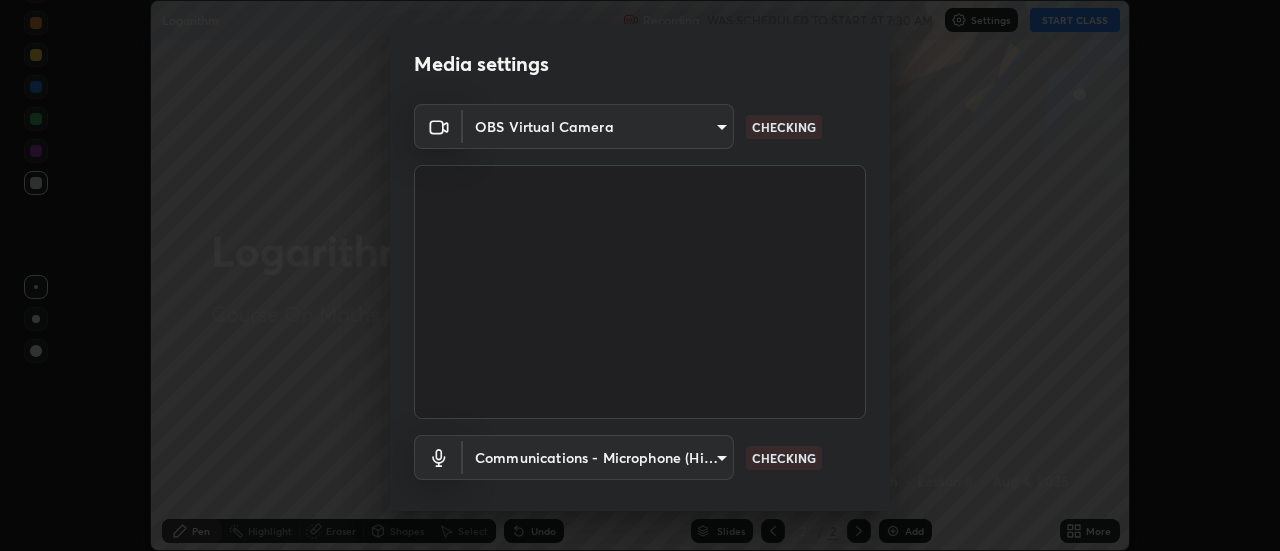 scroll, scrollTop: 105, scrollLeft: 0, axis: vertical 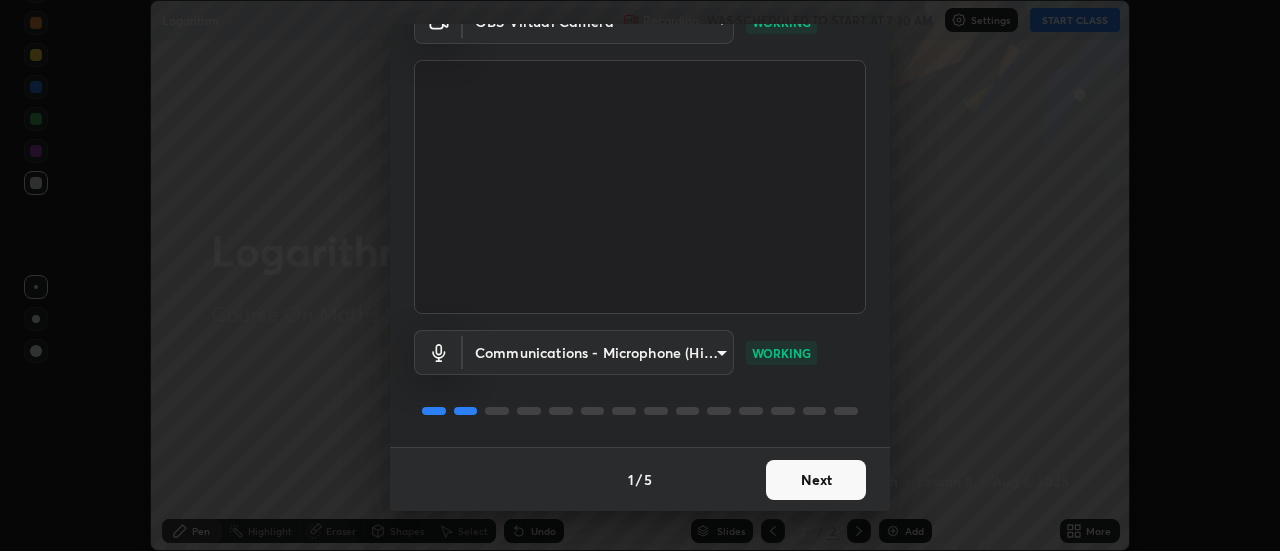 click on "Next" at bounding box center [816, 480] 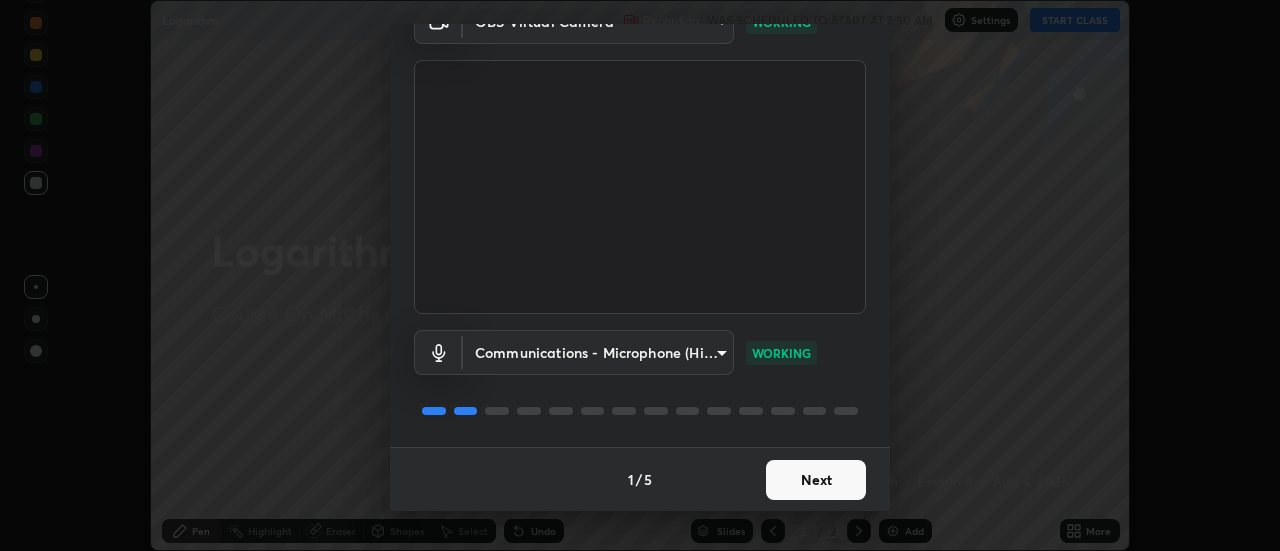scroll, scrollTop: 0, scrollLeft: 0, axis: both 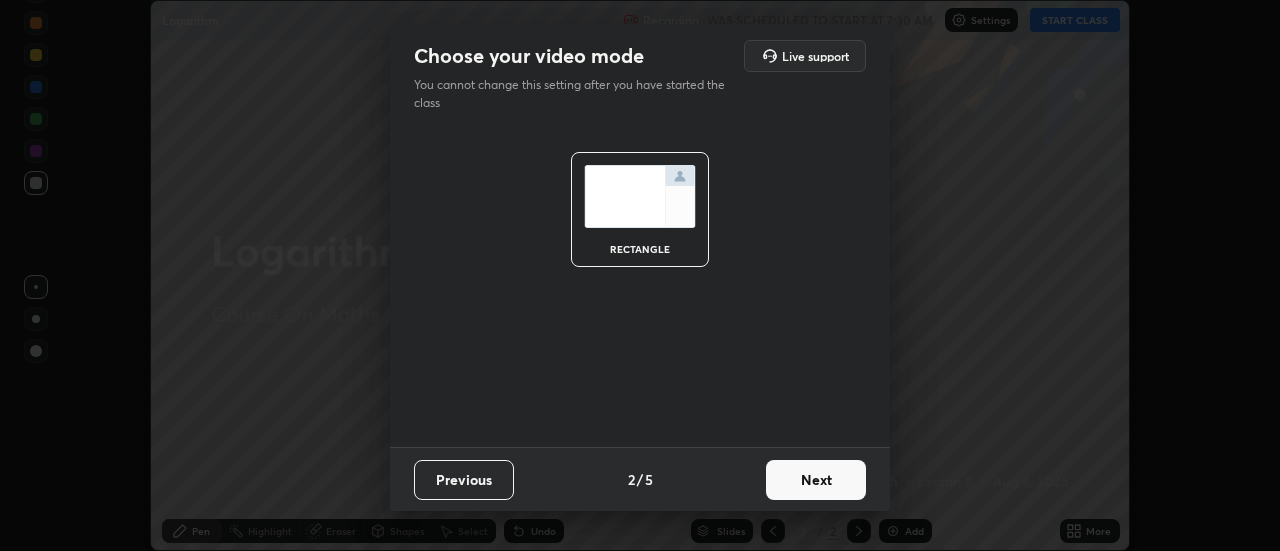 click on "Next" at bounding box center (816, 480) 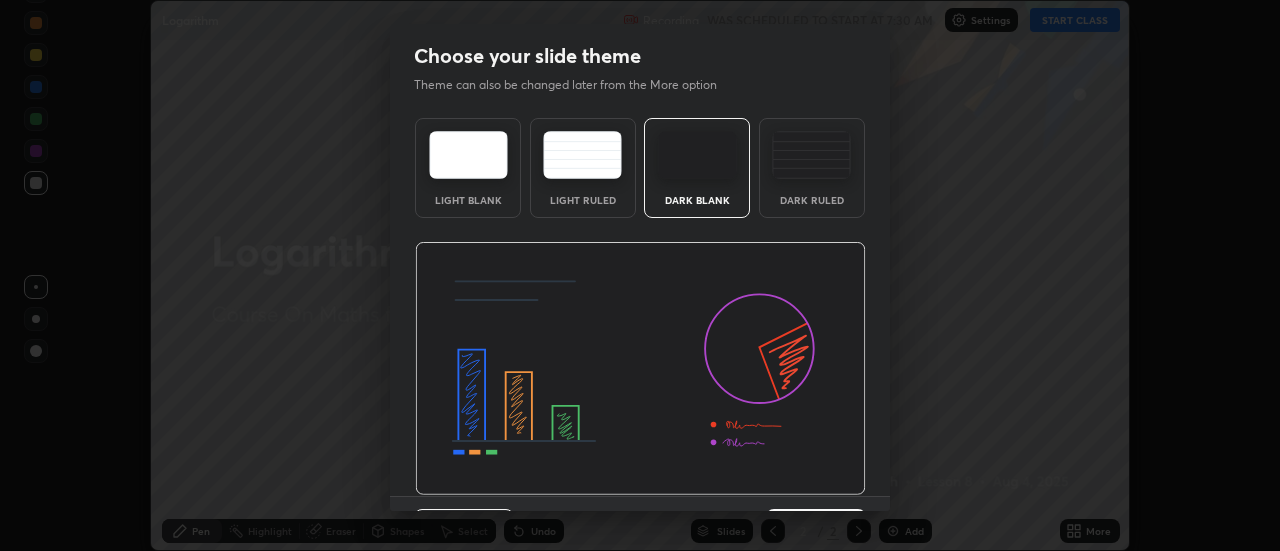 scroll, scrollTop: 49, scrollLeft: 0, axis: vertical 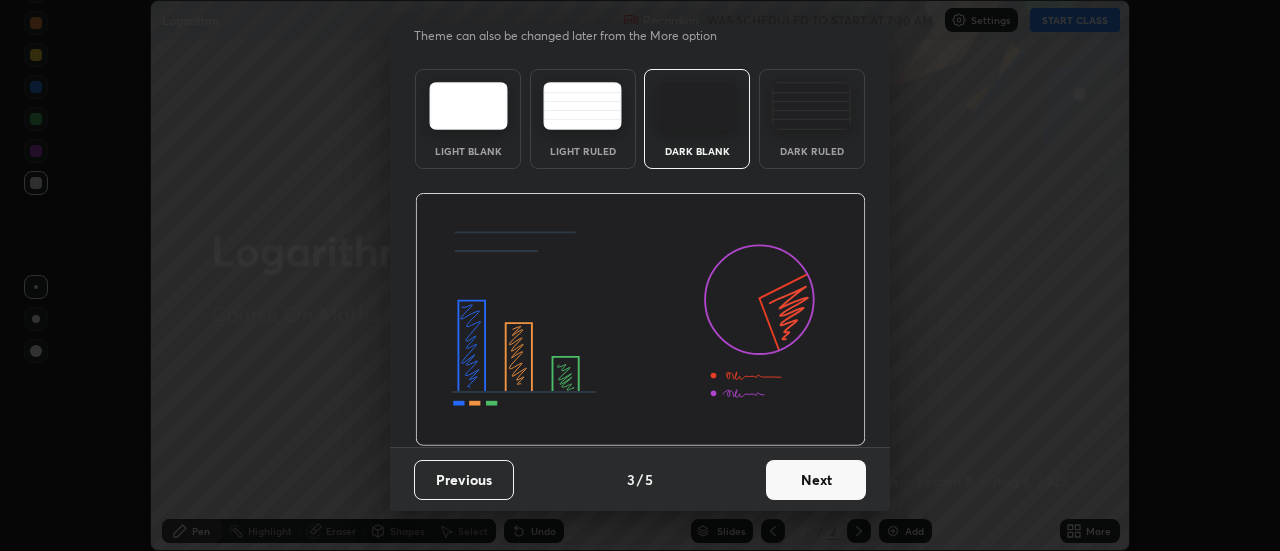 click on "Next" at bounding box center [816, 480] 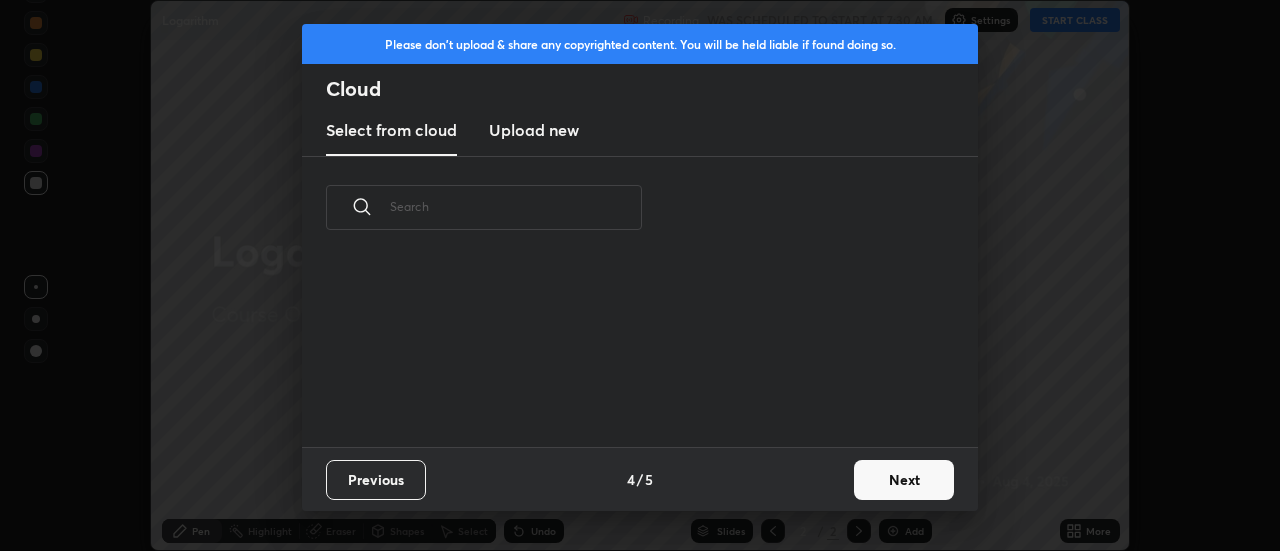 scroll, scrollTop: 7, scrollLeft: 11, axis: both 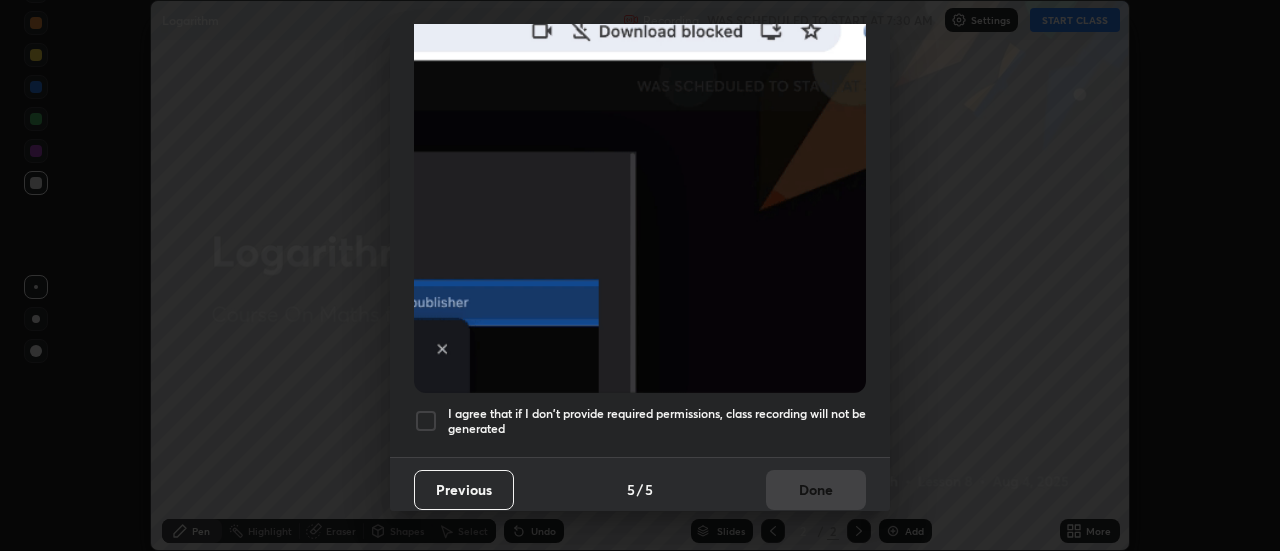 click at bounding box center [426, 421] 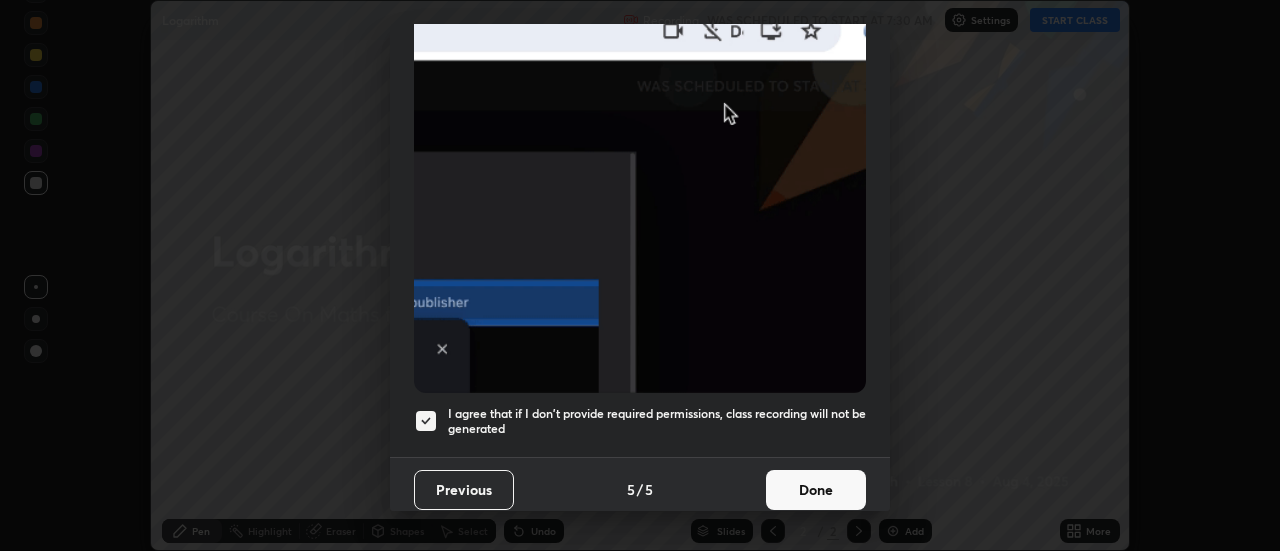 click on "Done" at bounding box center [816, 490] 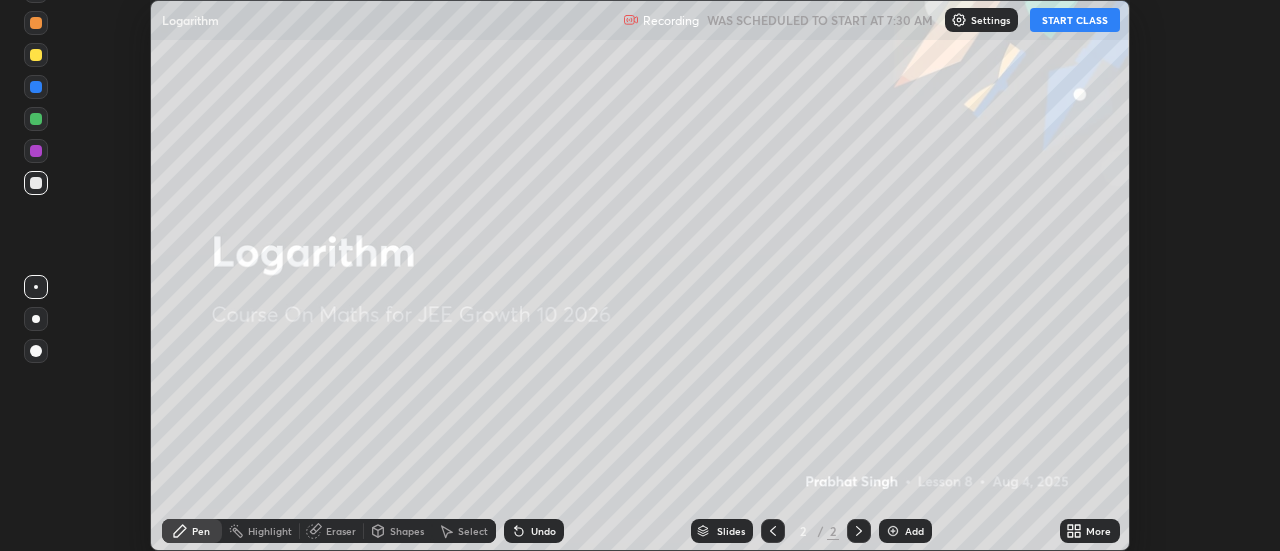 click on "START CLASS" at bounding box center [1075, 20] 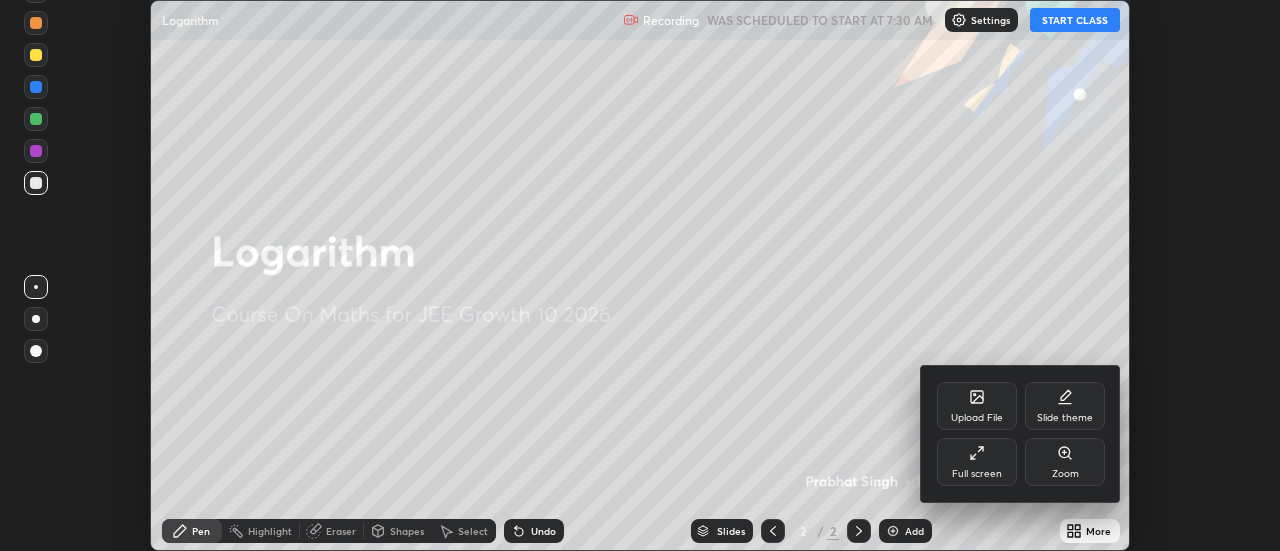 click on "Full screen" at bounding box center (977, 474) 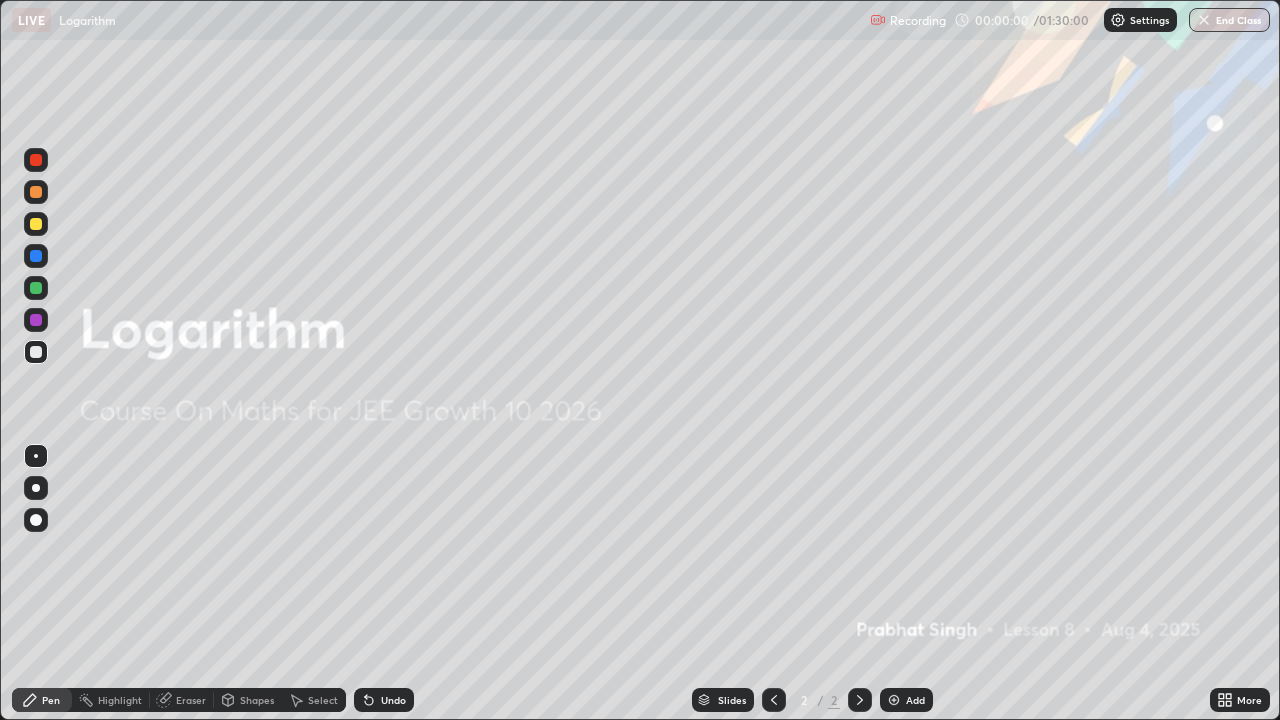 scroll, scrollTop: 99280, scrollLeft: 98720, axis: both 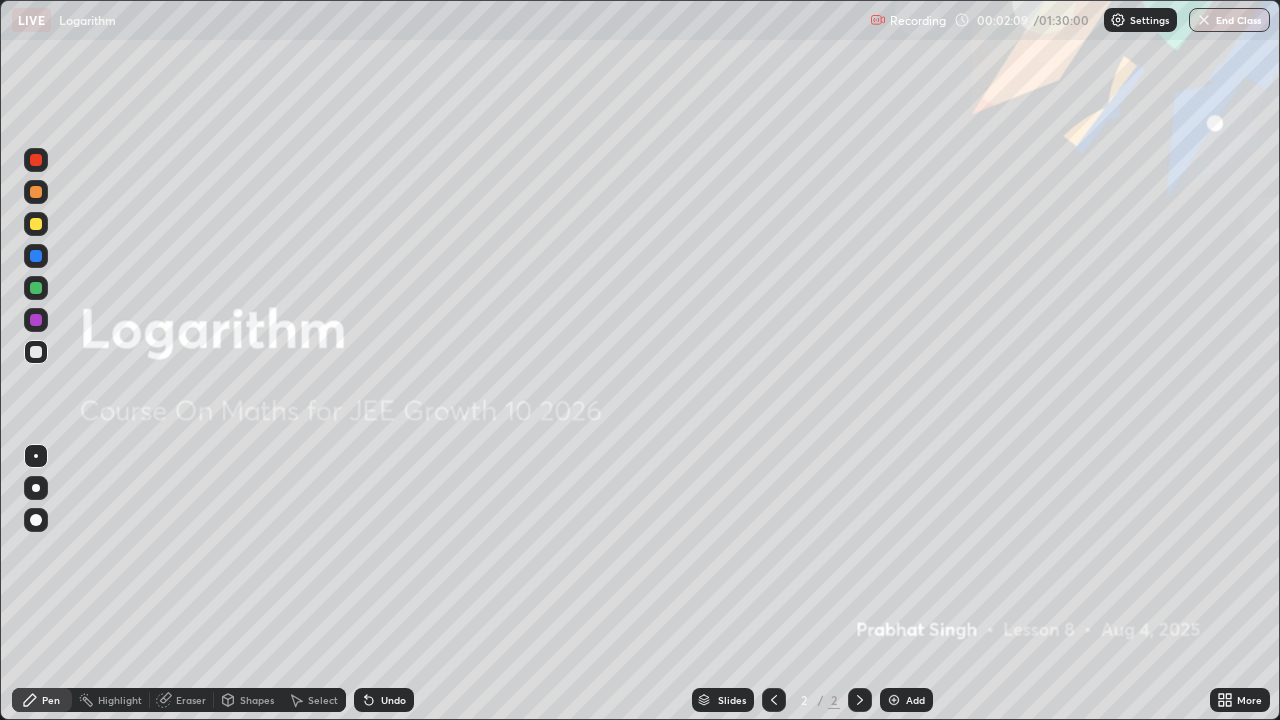 click at bounding box center [894, 700] 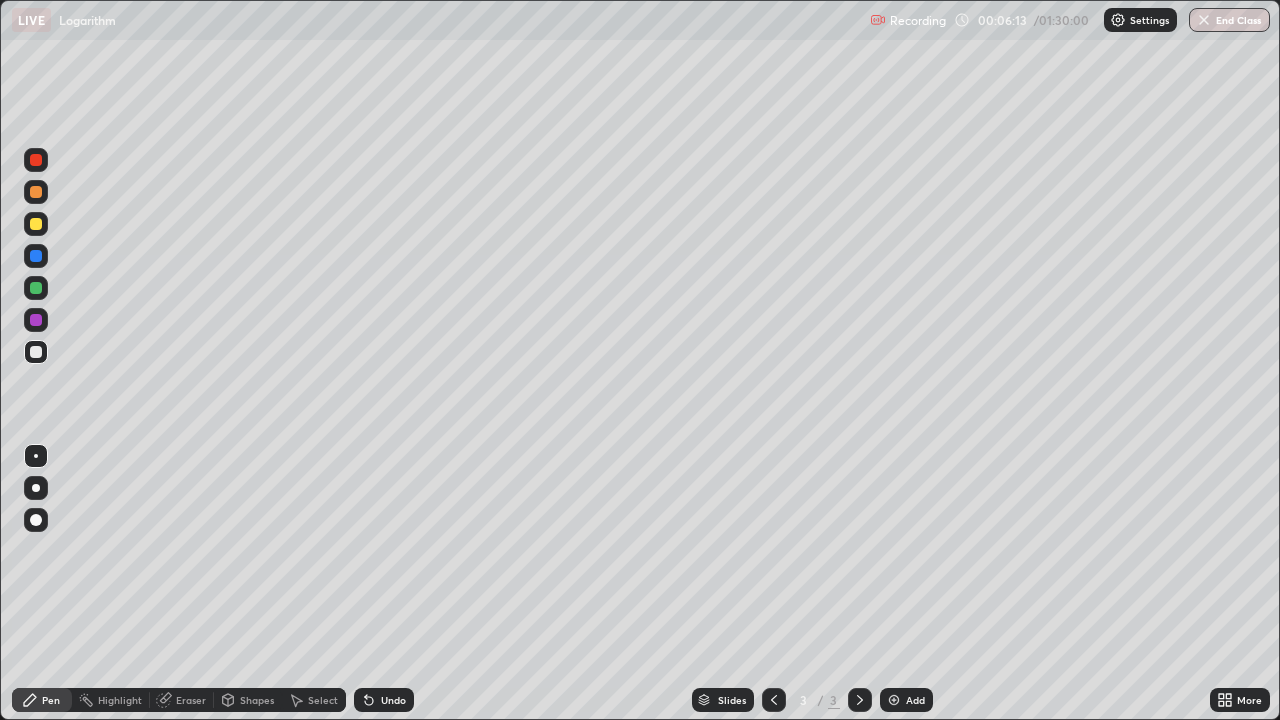 click at bounding box center [894, 700] 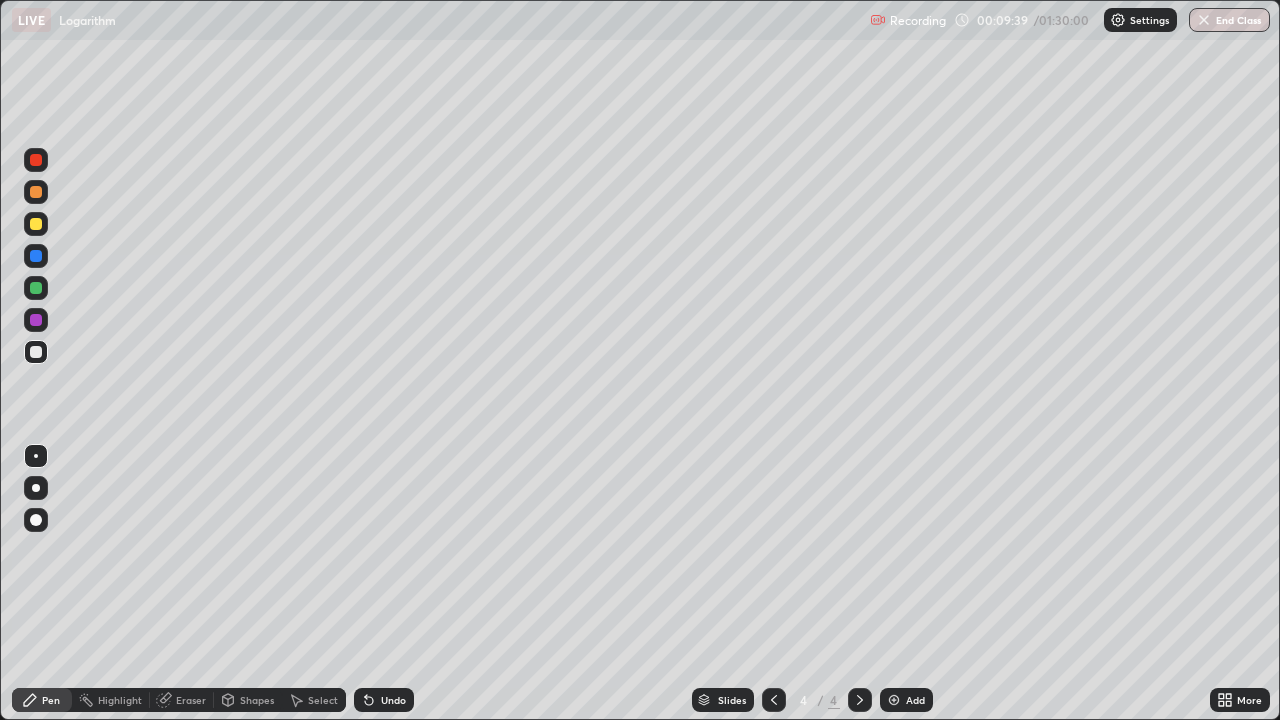 click at bounding box center [894, 700] 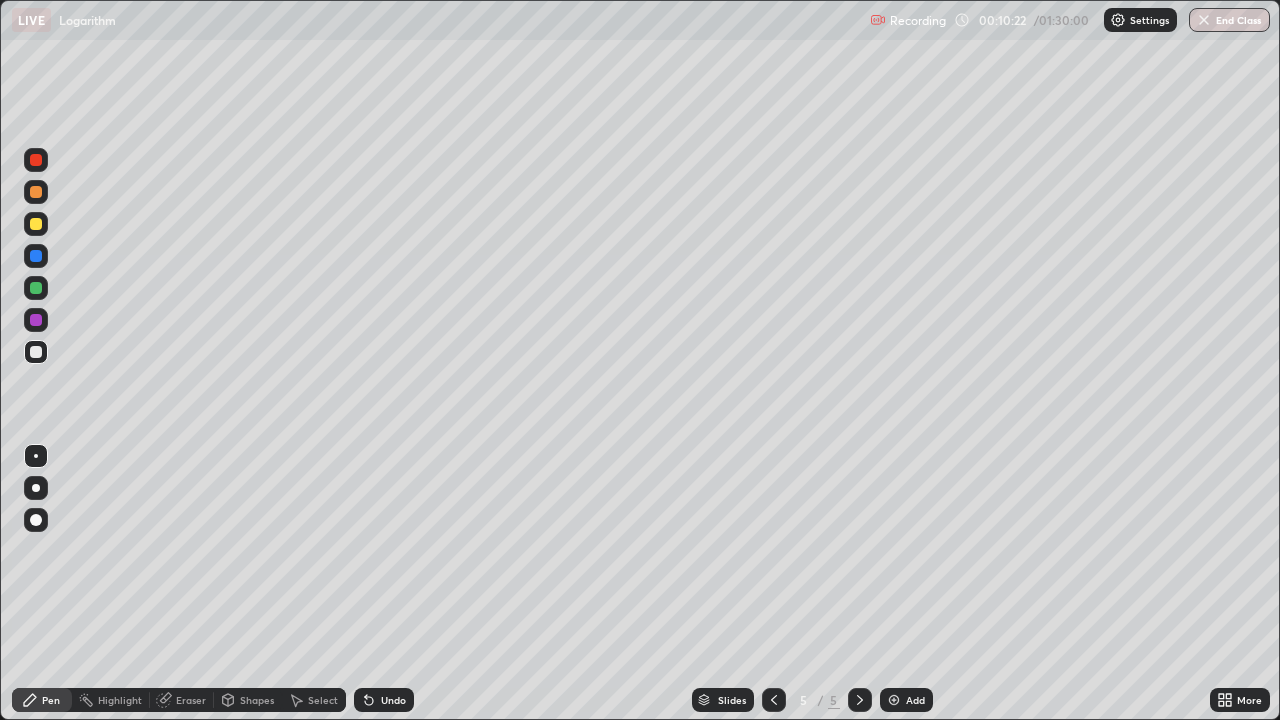 click at bounding box center [36, 288] 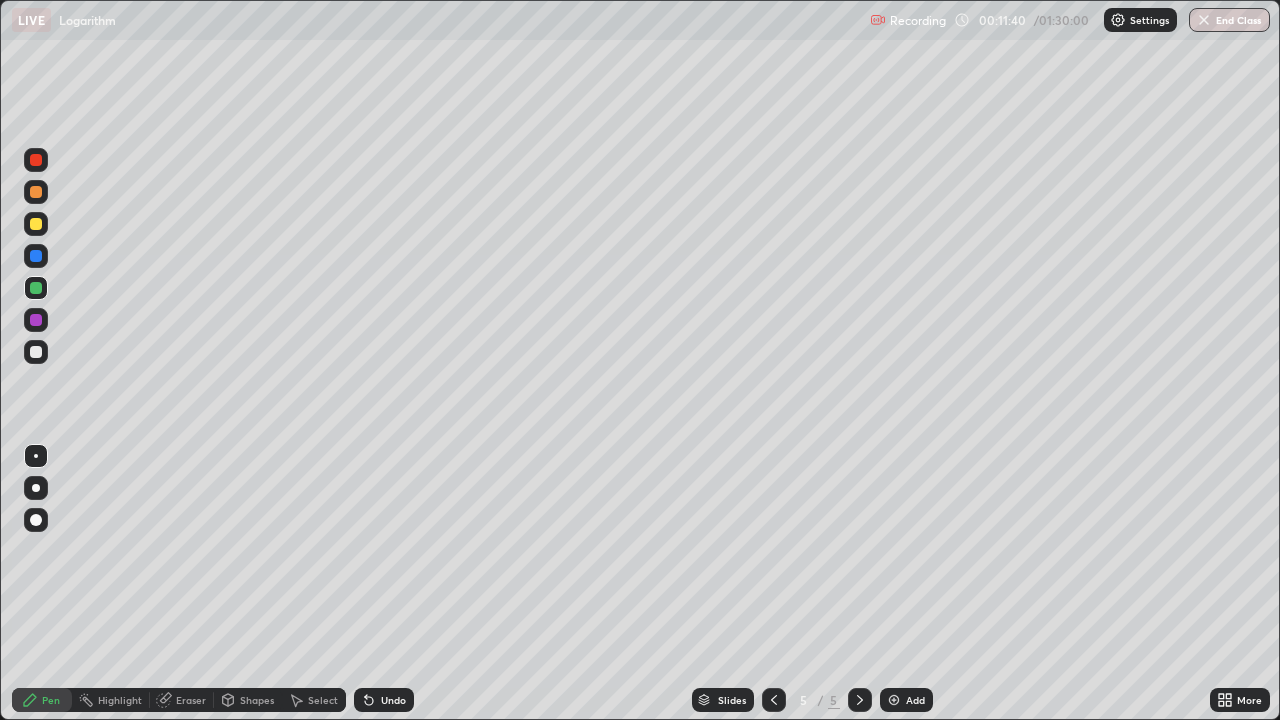 click at bounding box center [36, 352] 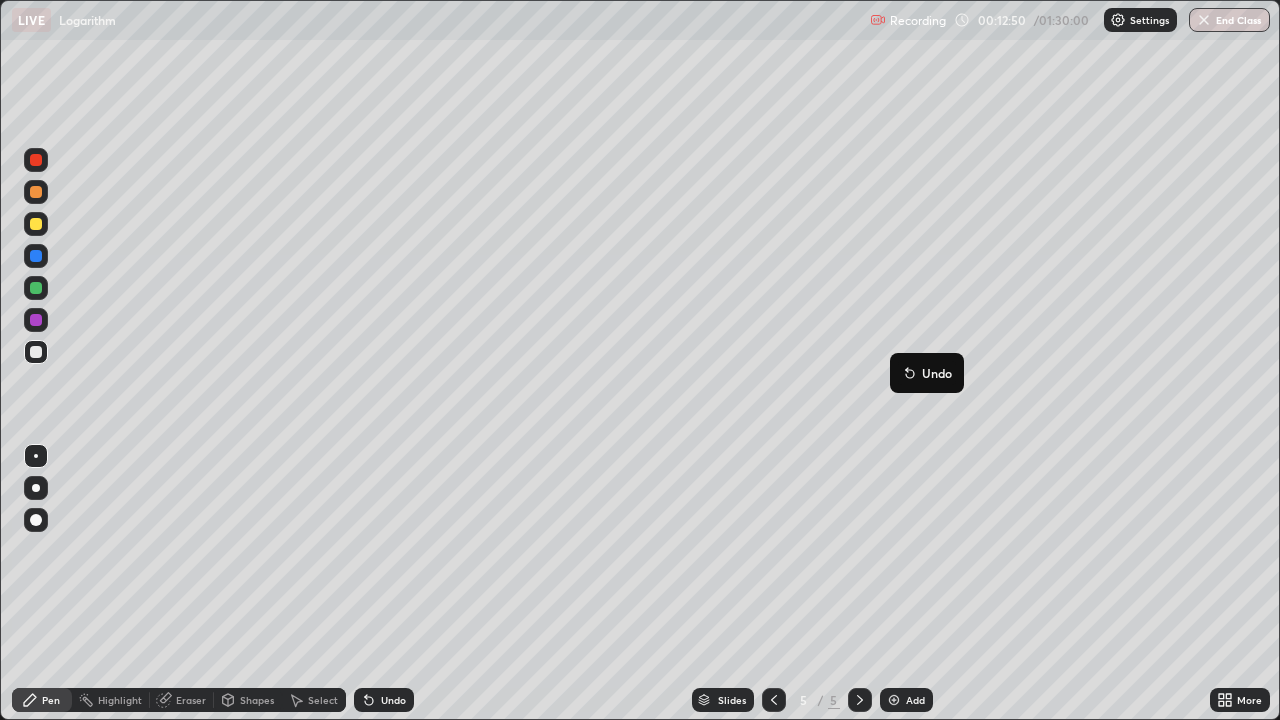 click on "Undo" at bounding box center [927, 373] 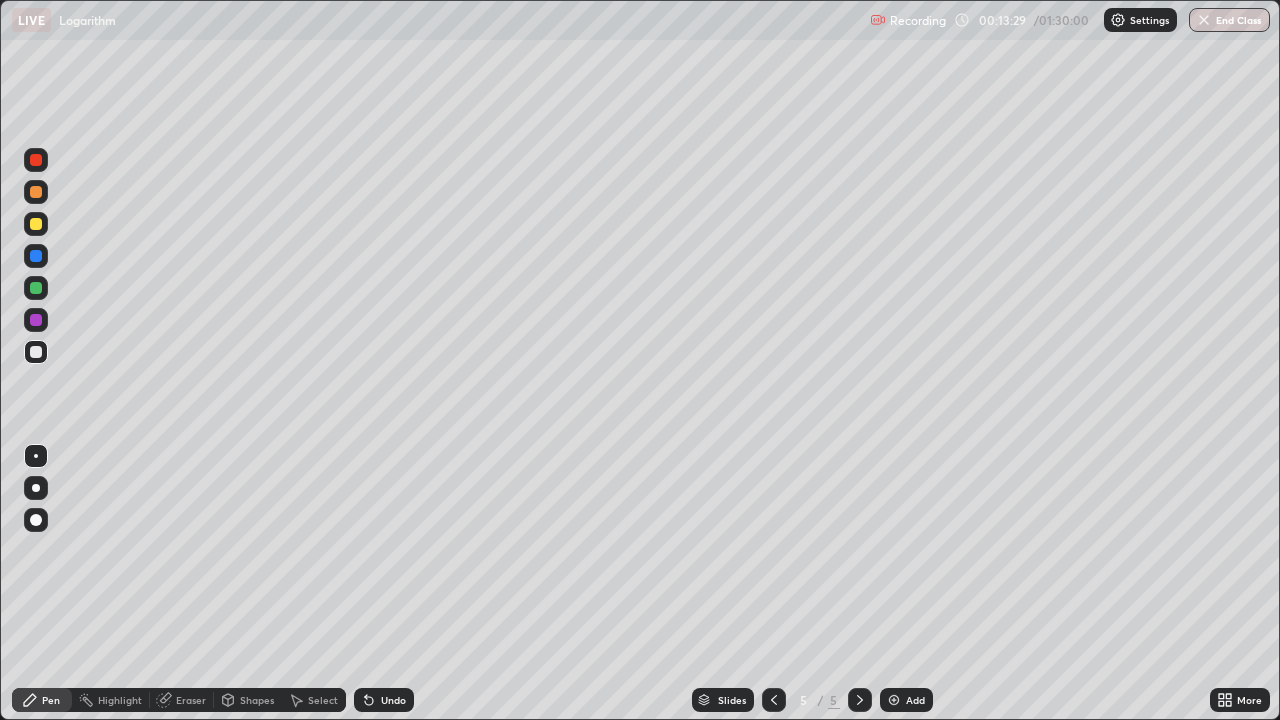 click on "Undo" at bounding box center (393, 700) 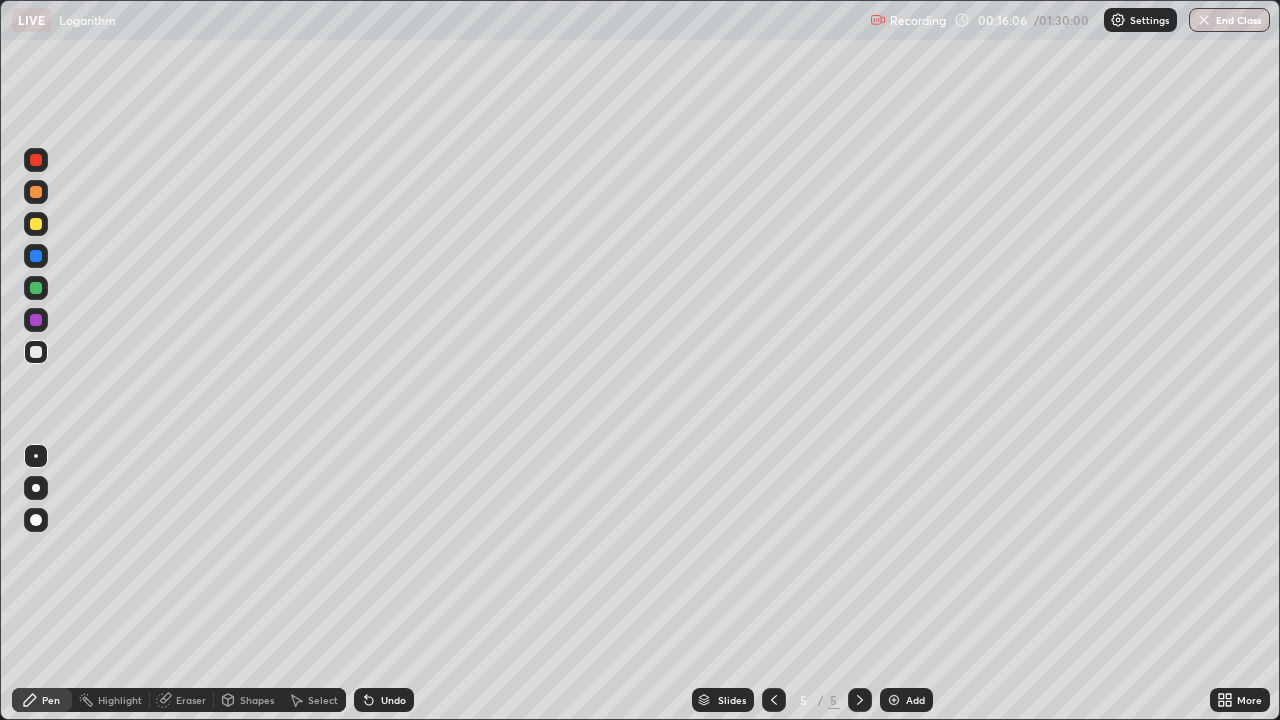 click at bounding box center (894, 700) 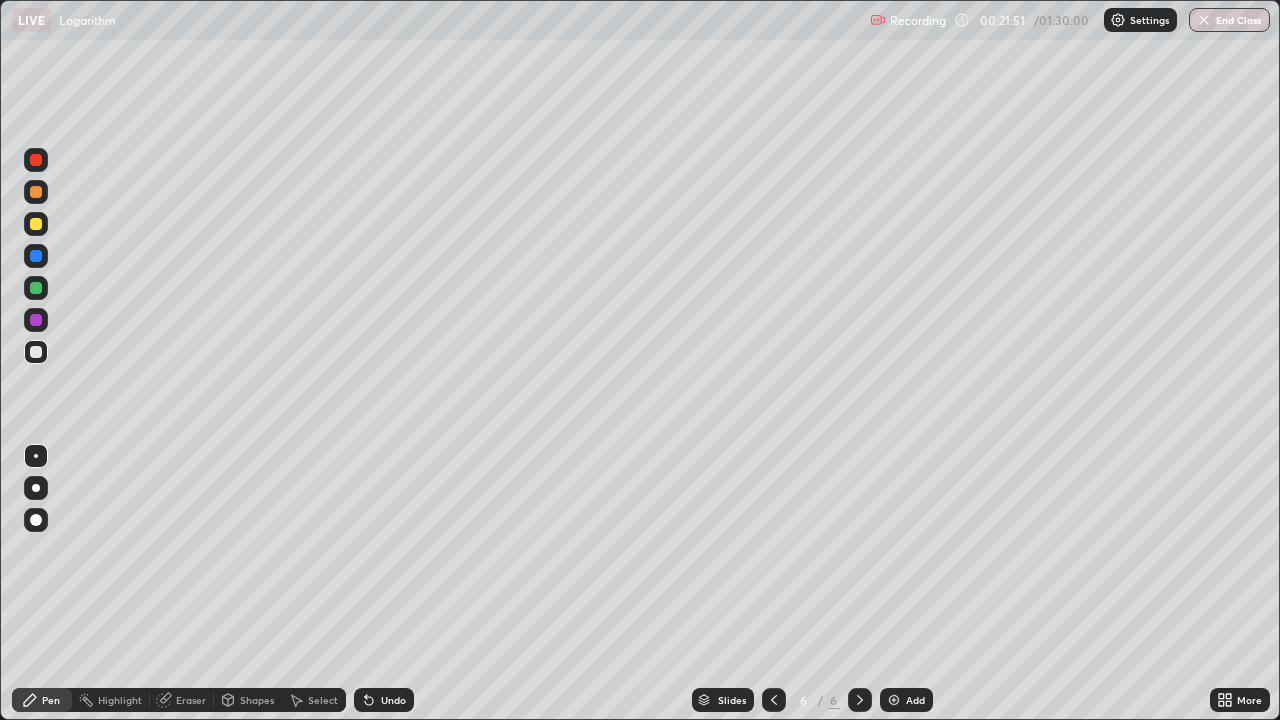 click at bounding box center (894, 700) 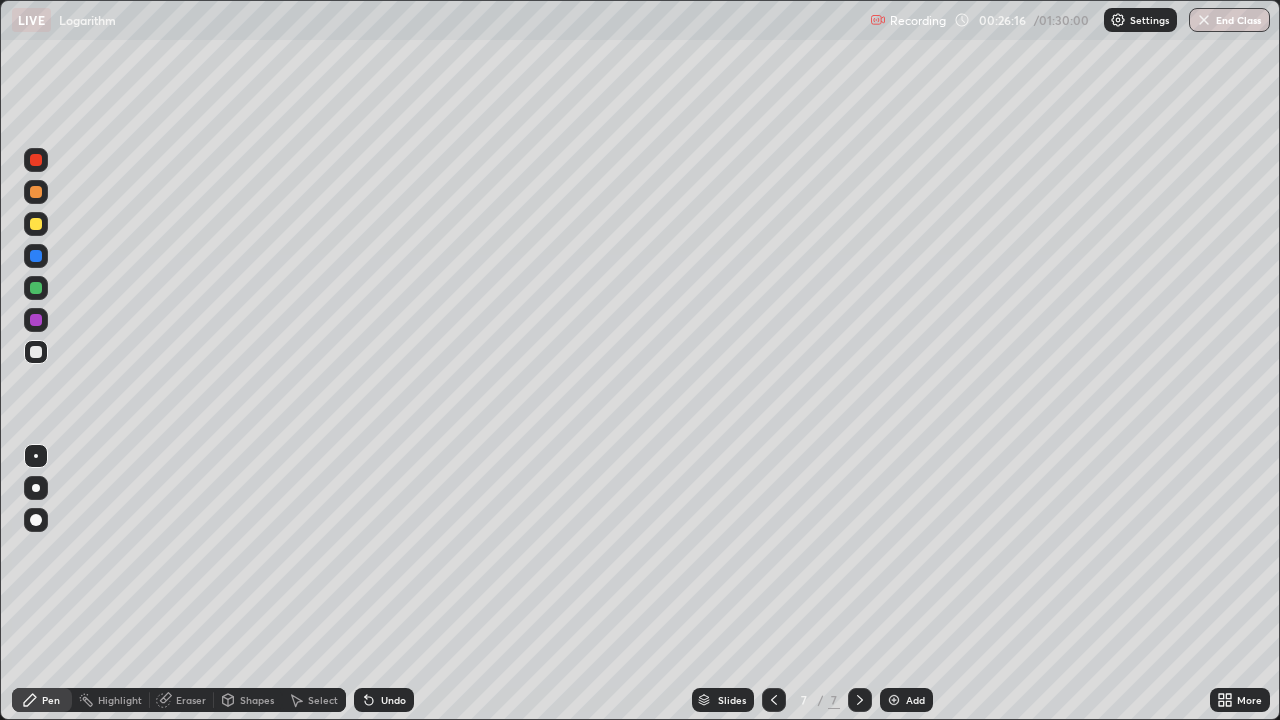 click on "Undo" at bounding box center (384, 700) 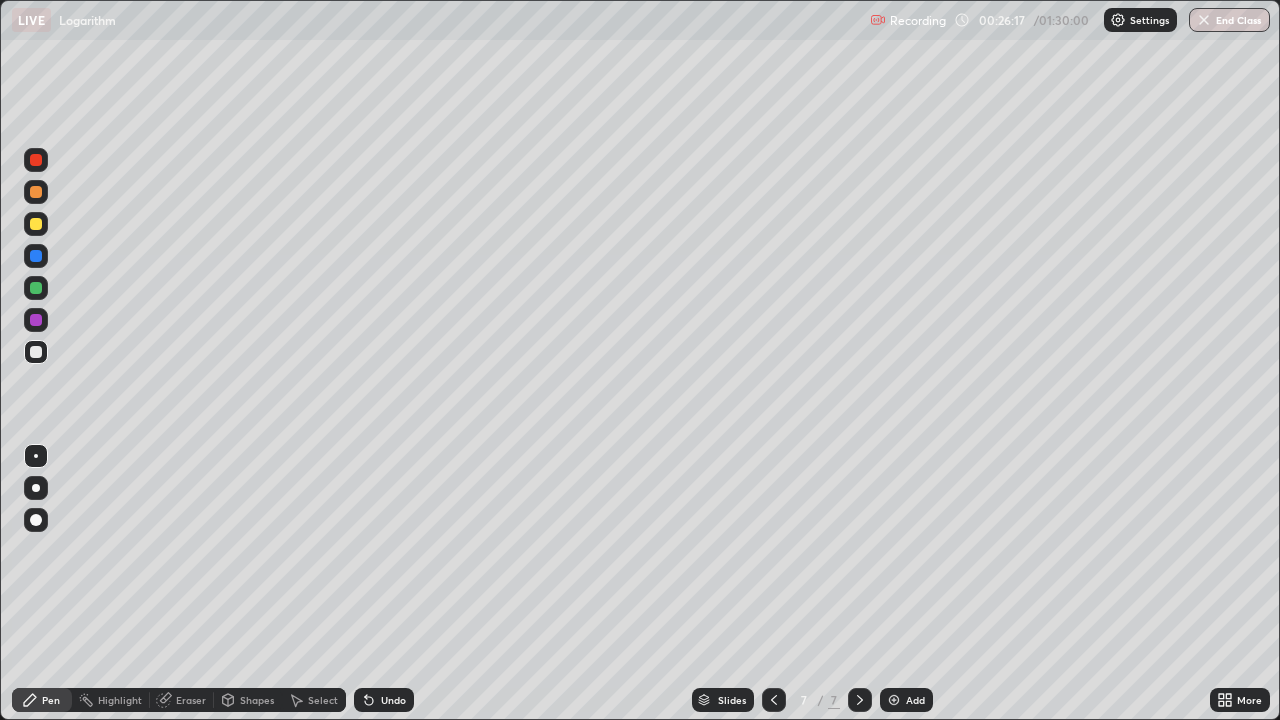click 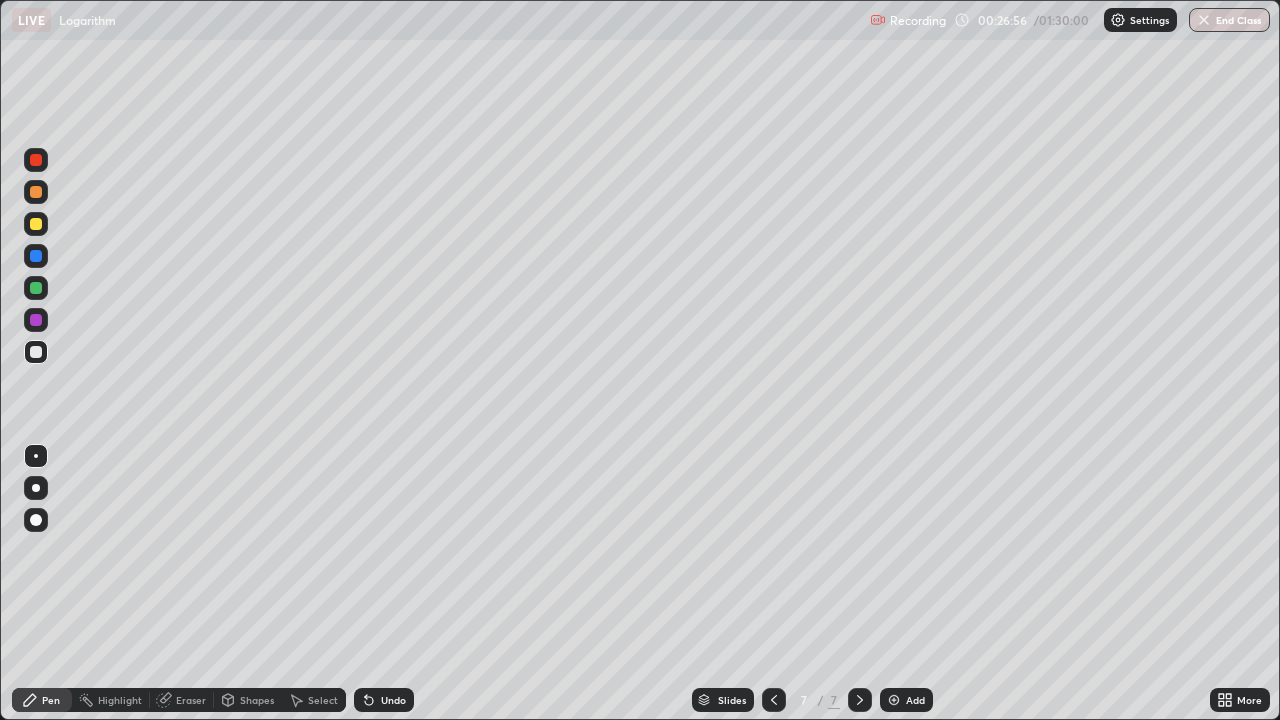 click at bounding box center (36, 288) 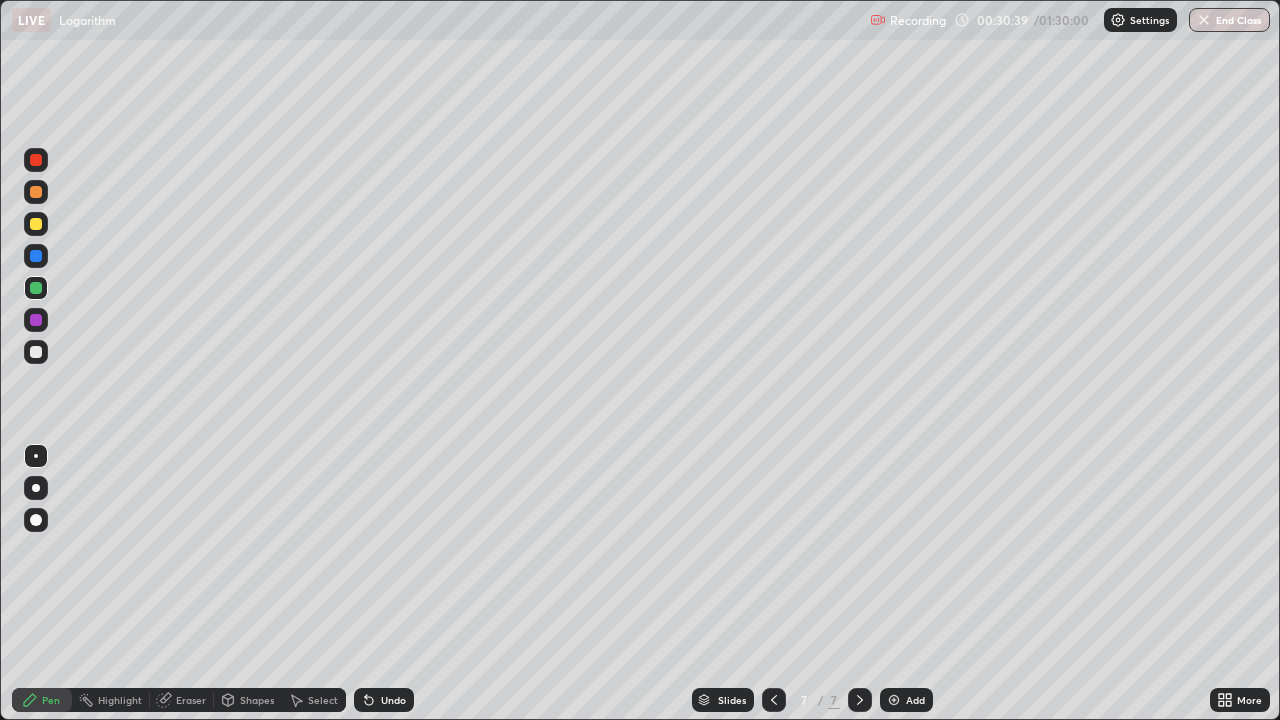 click at bounding box center [894, 700] 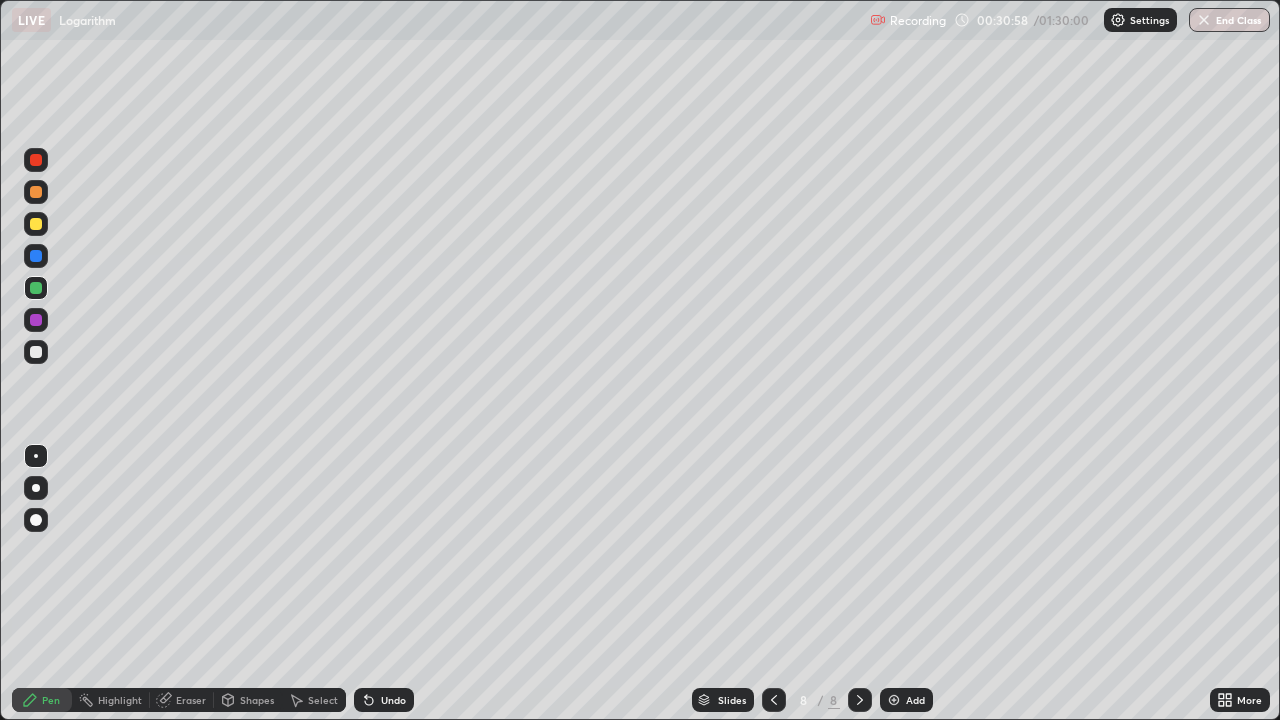 click at bounding box center [36, 352] 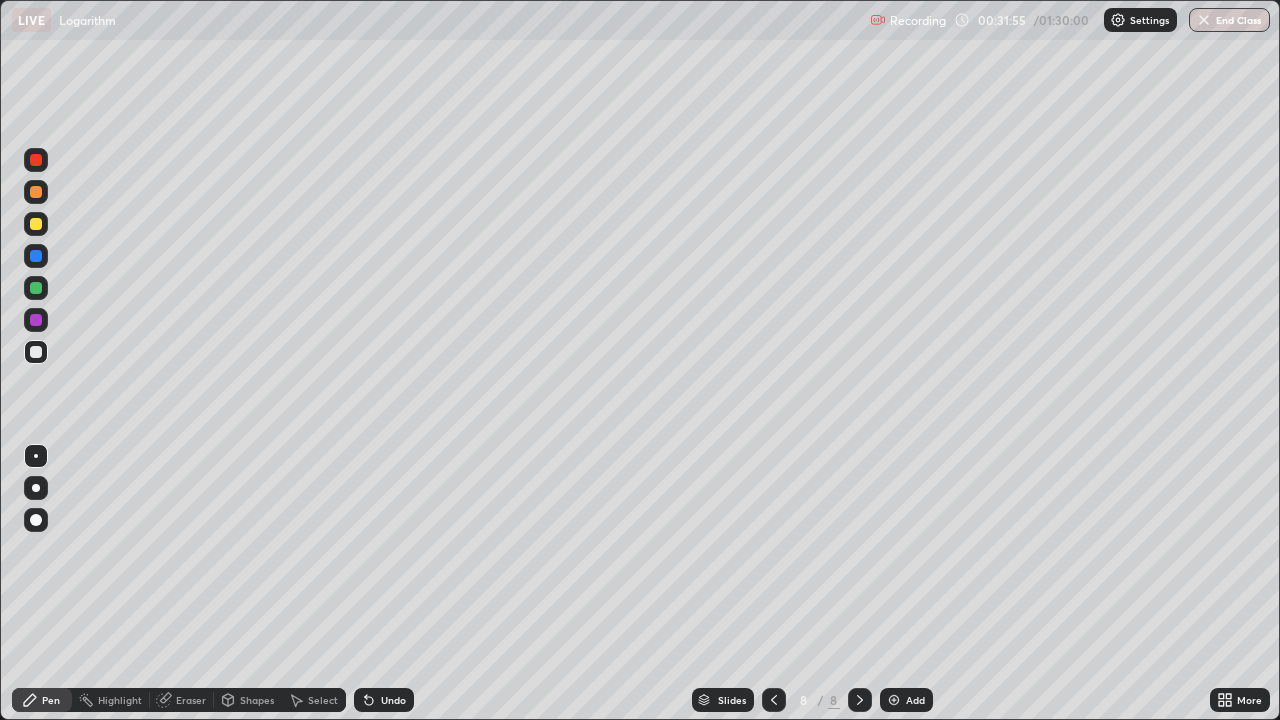 click on "Eraser" at bounding box center [191, 700] 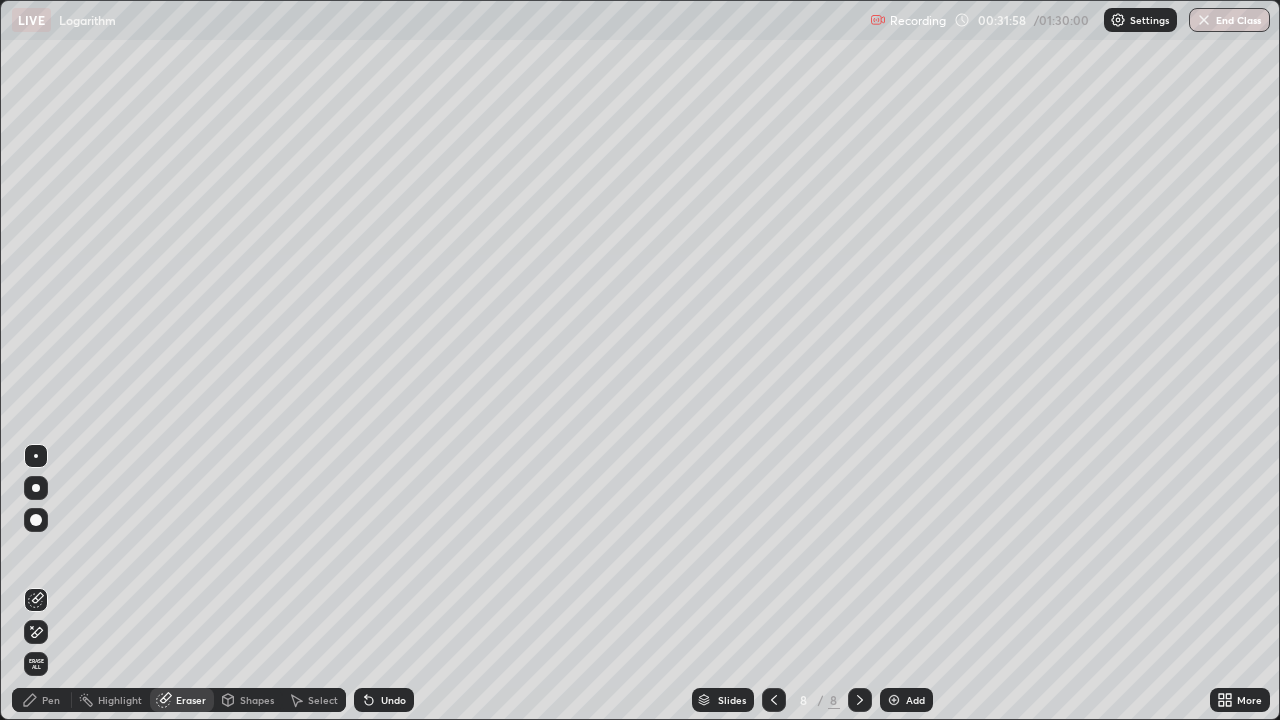 click on "Pen" at bounding box center [51, 700] 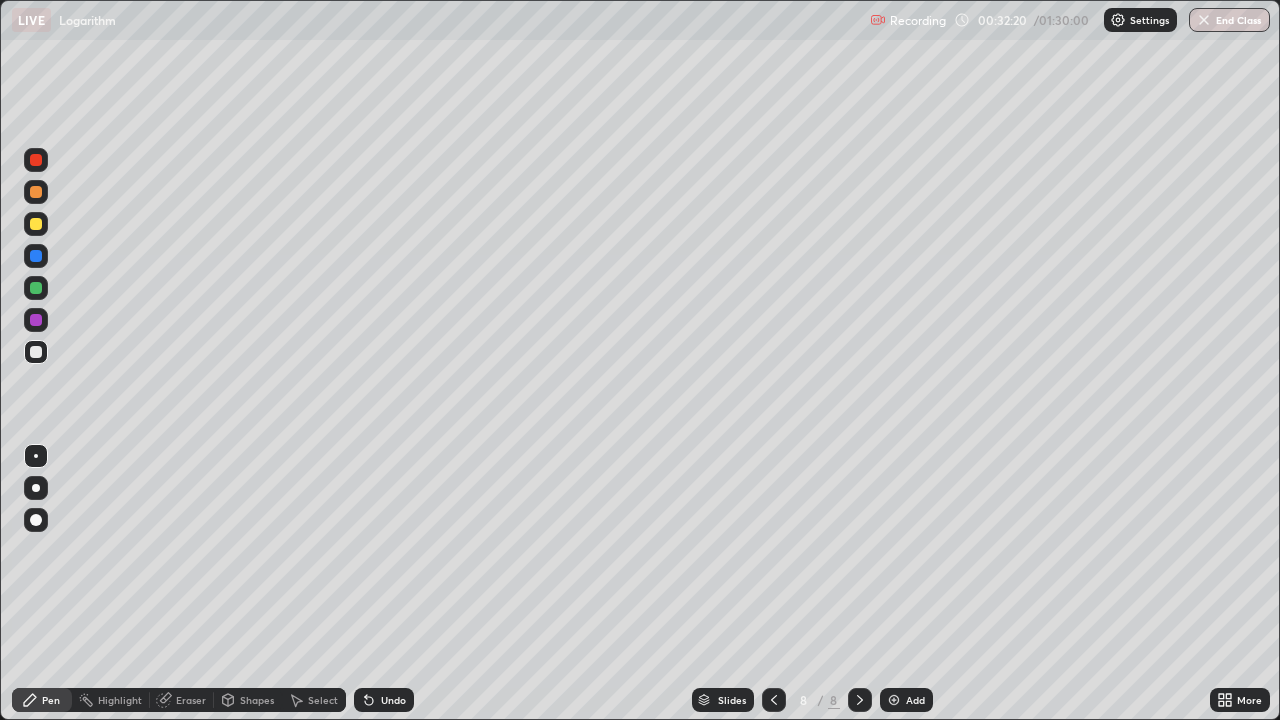 click 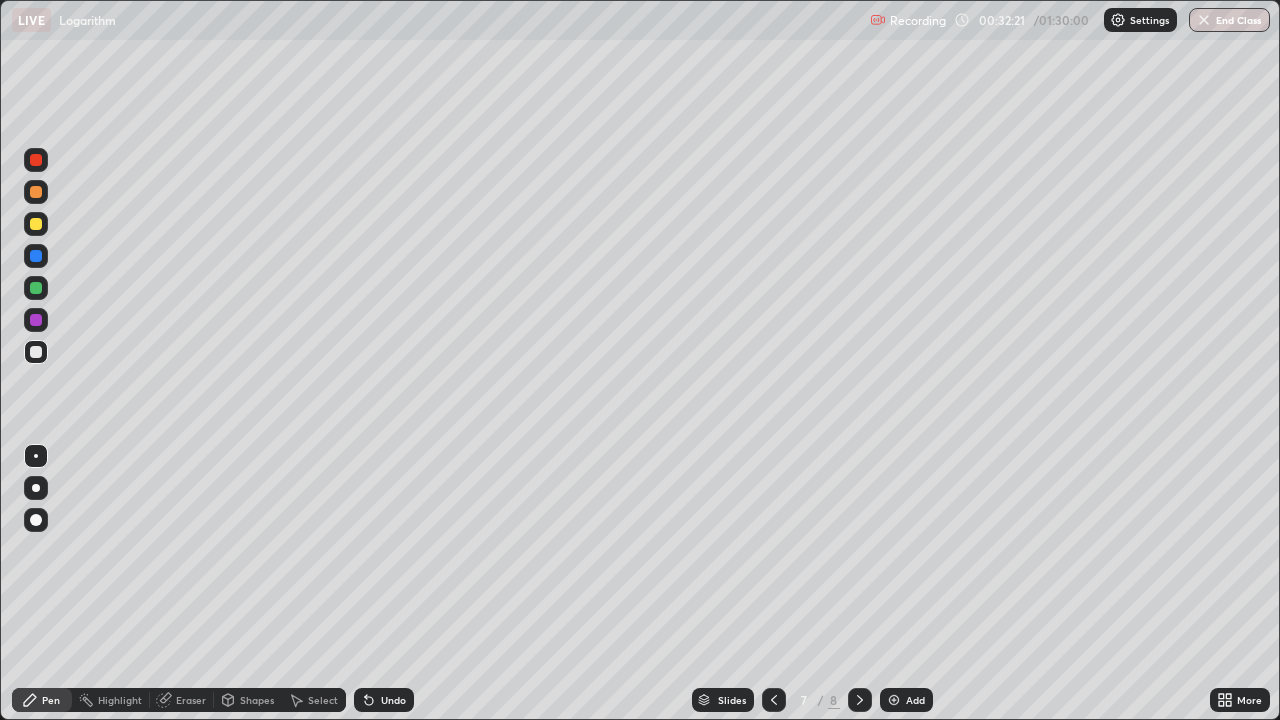 click 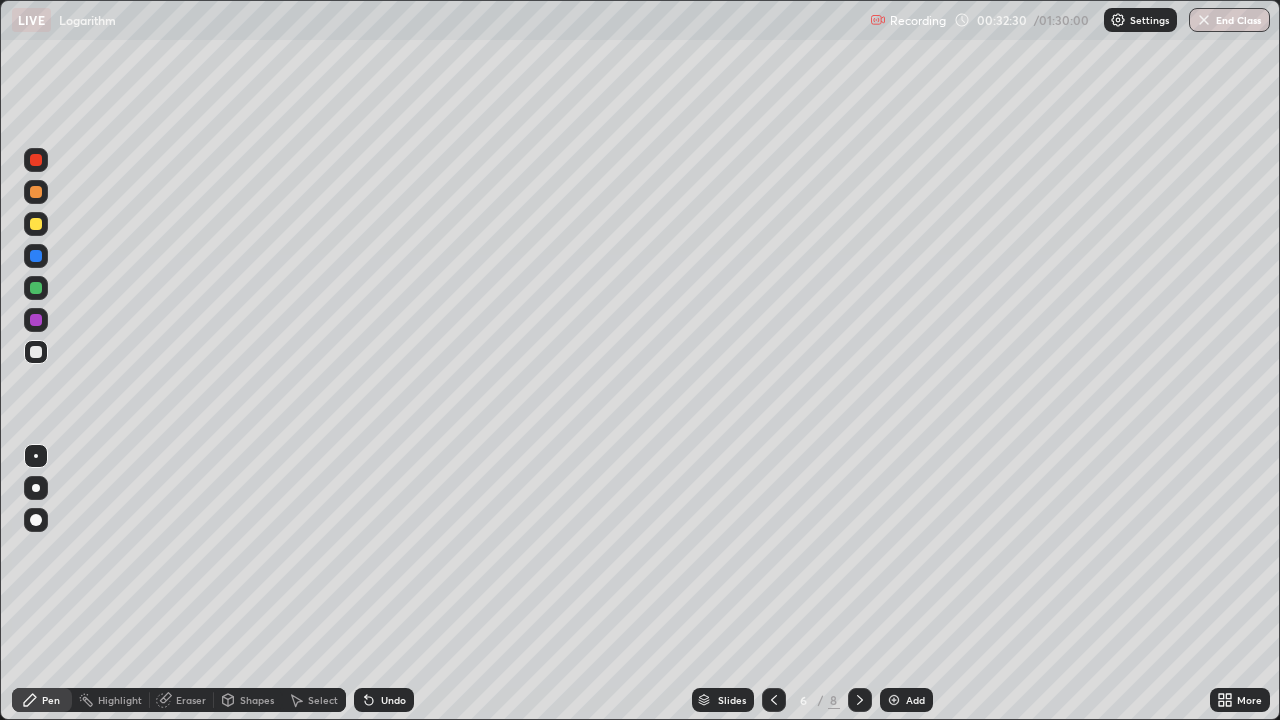 click 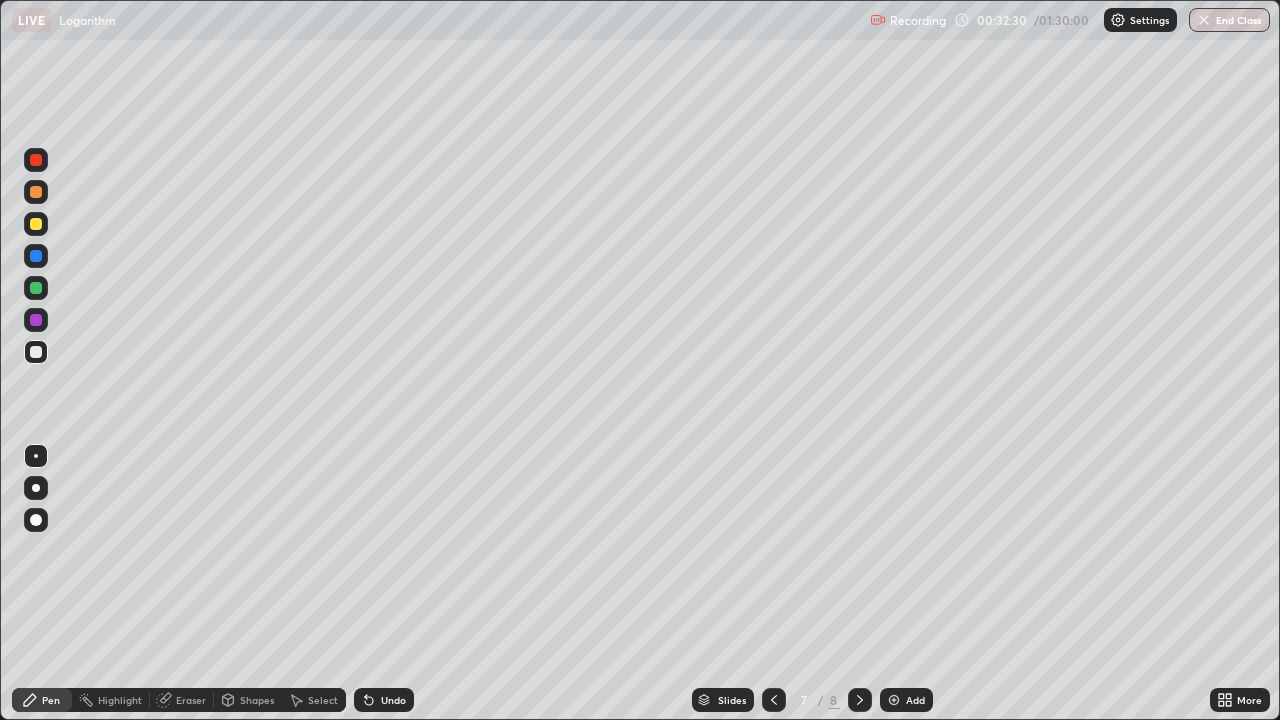 click 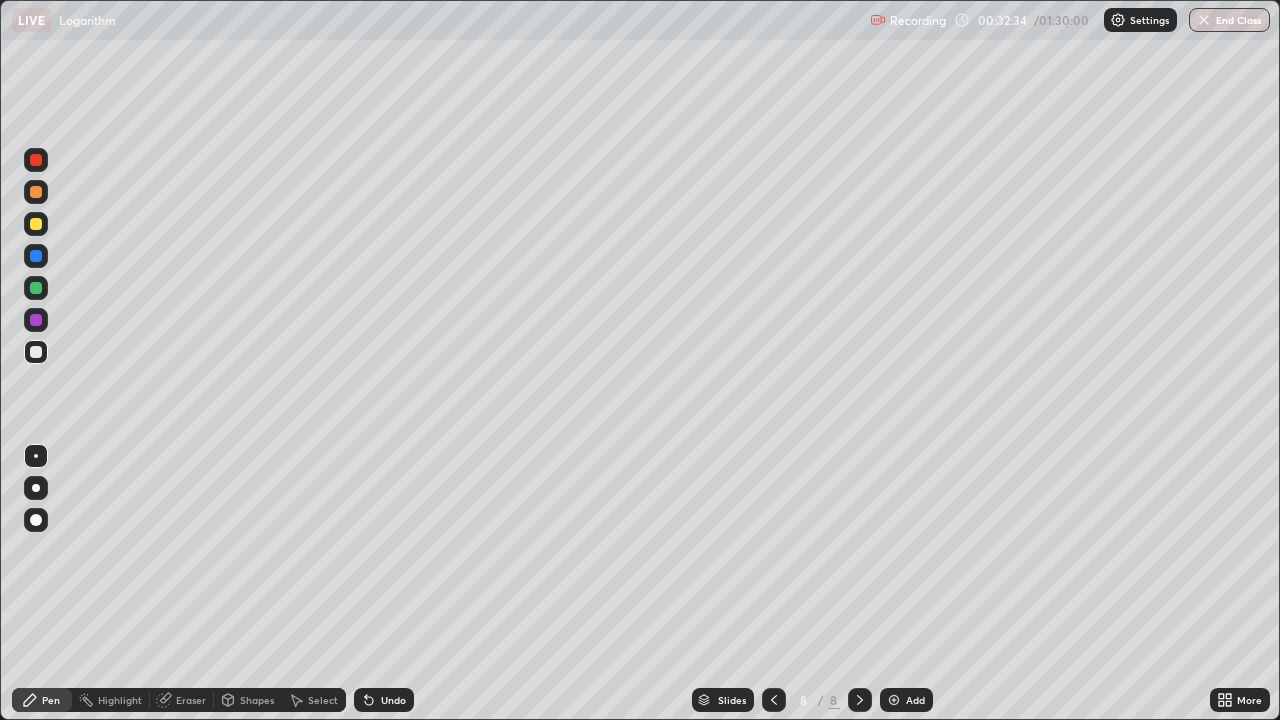 click at bounding box center (36, 288) 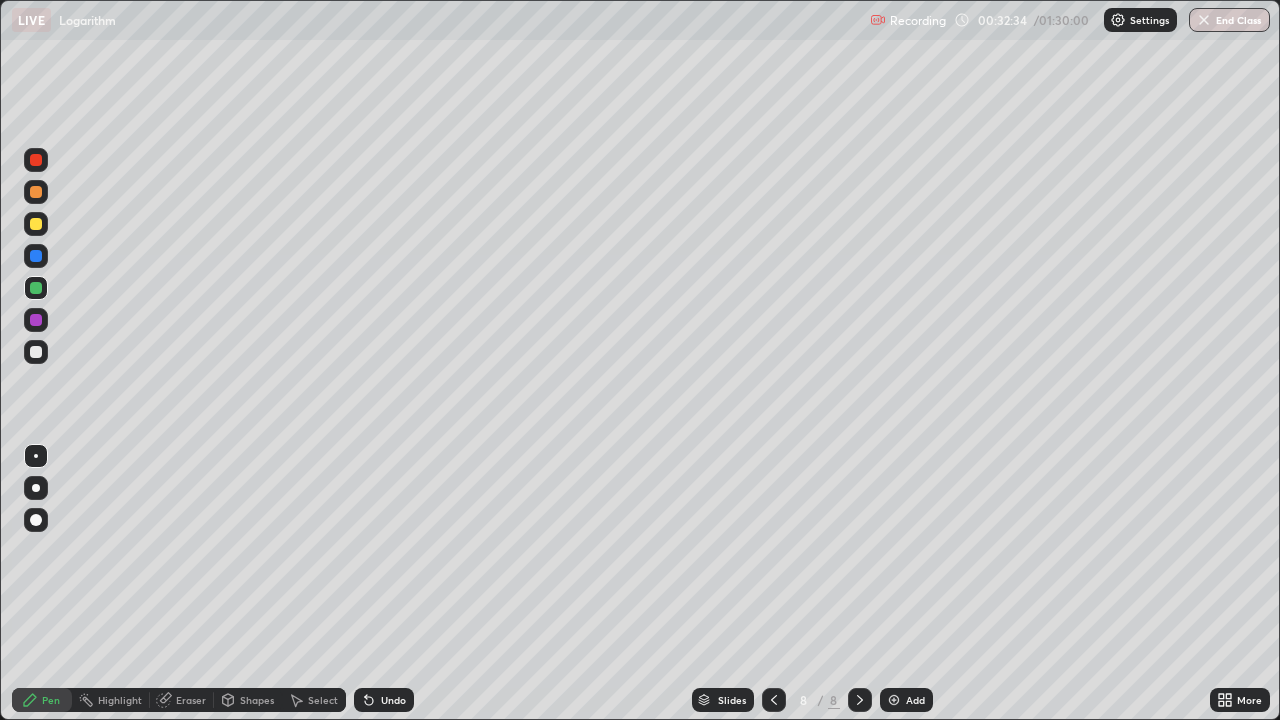 click at bounding box center [36, 224] 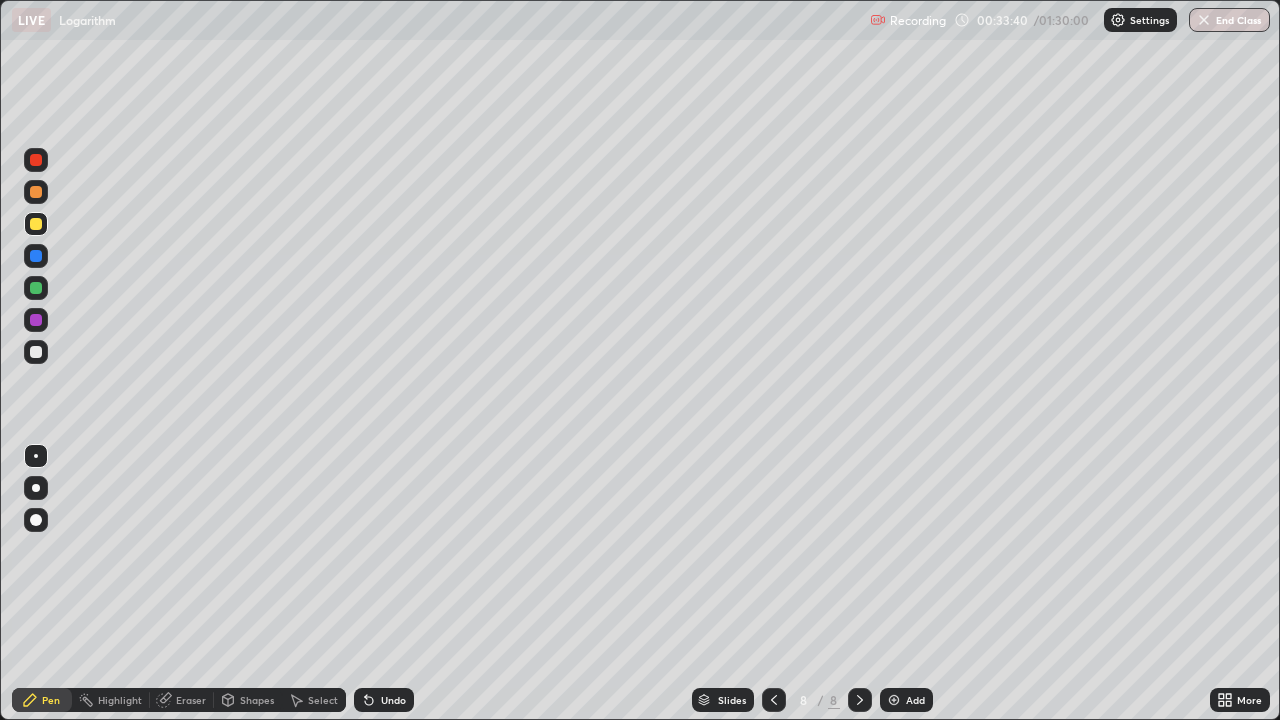 click 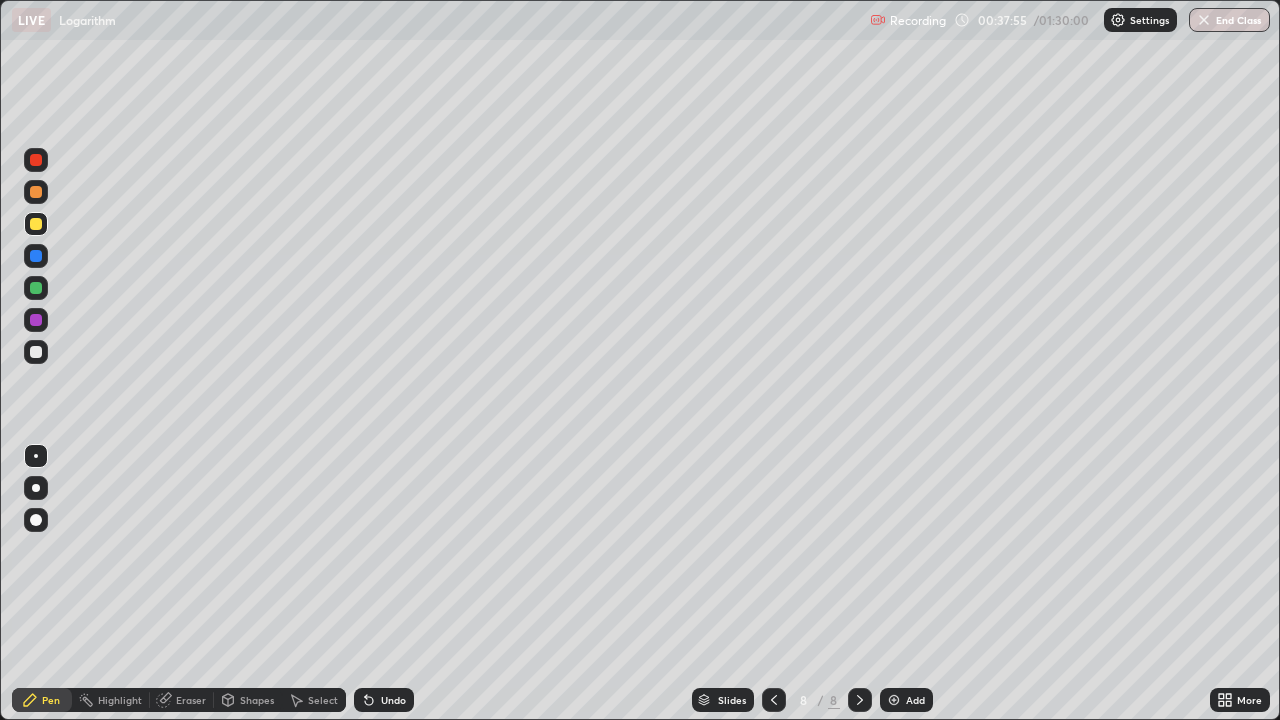 click at bounding box center [894, 700] 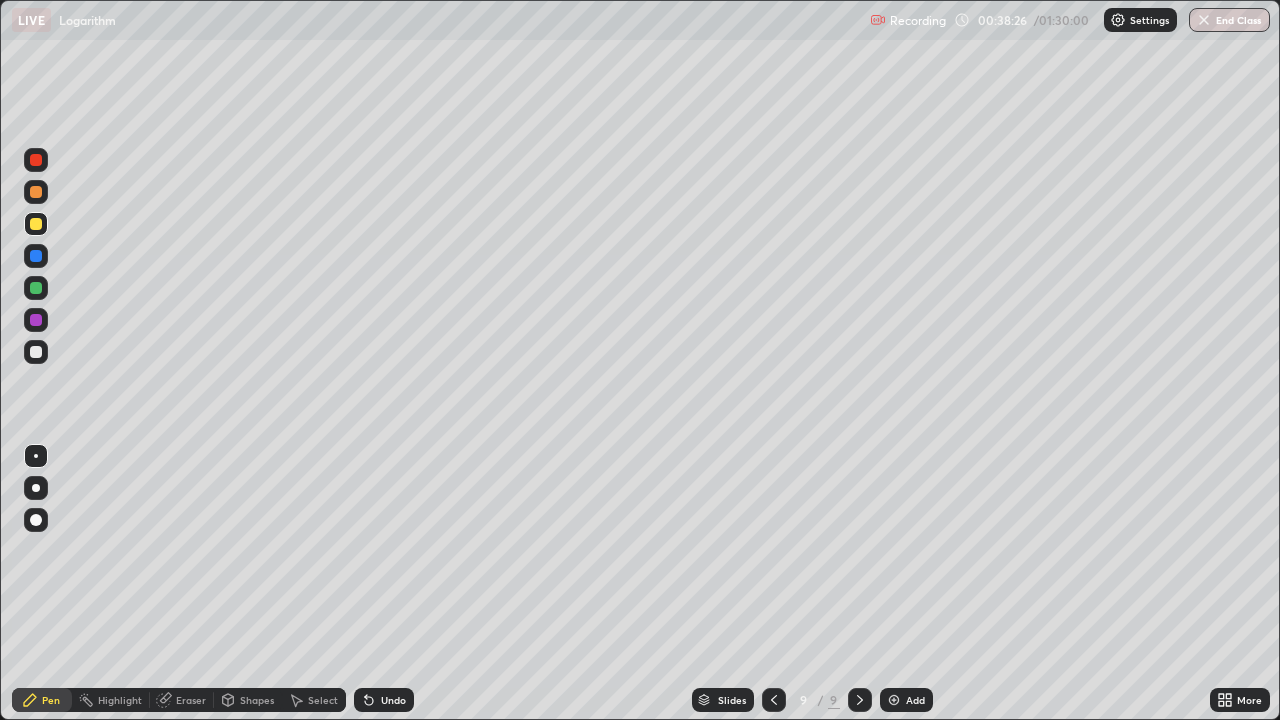 click at bounding box center (36, 352) 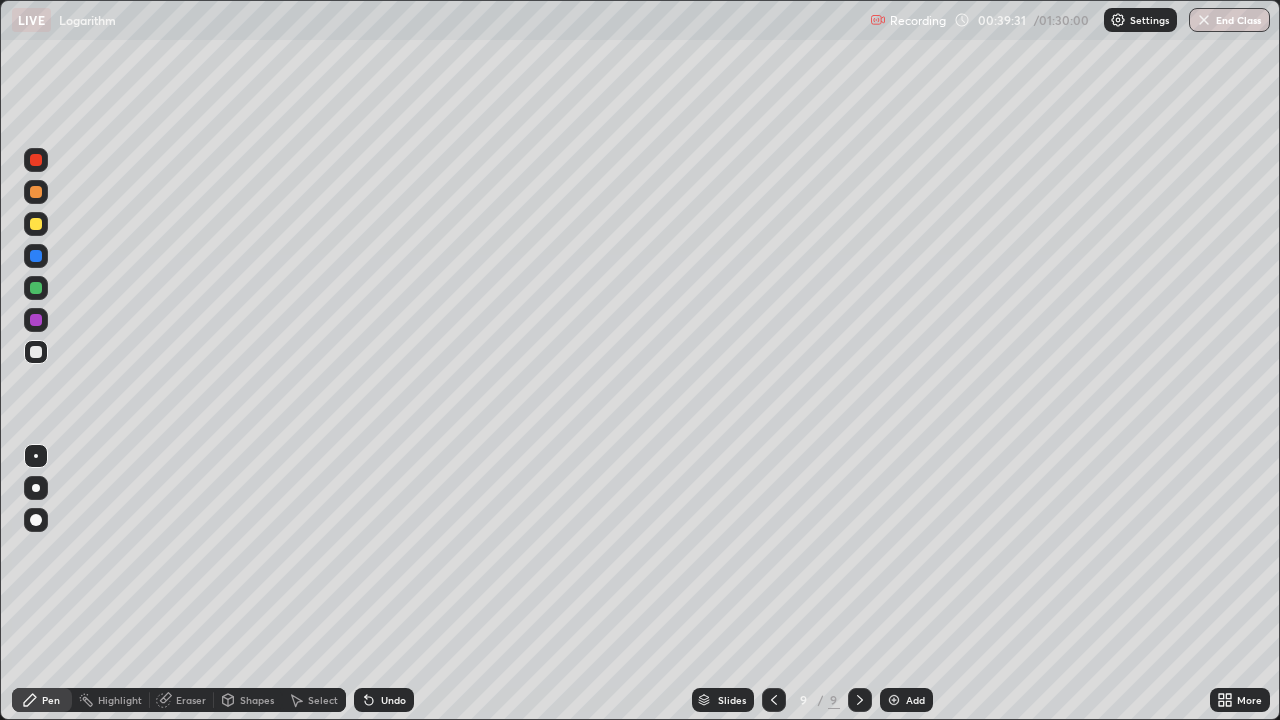 click at bounding box center (36, 288) 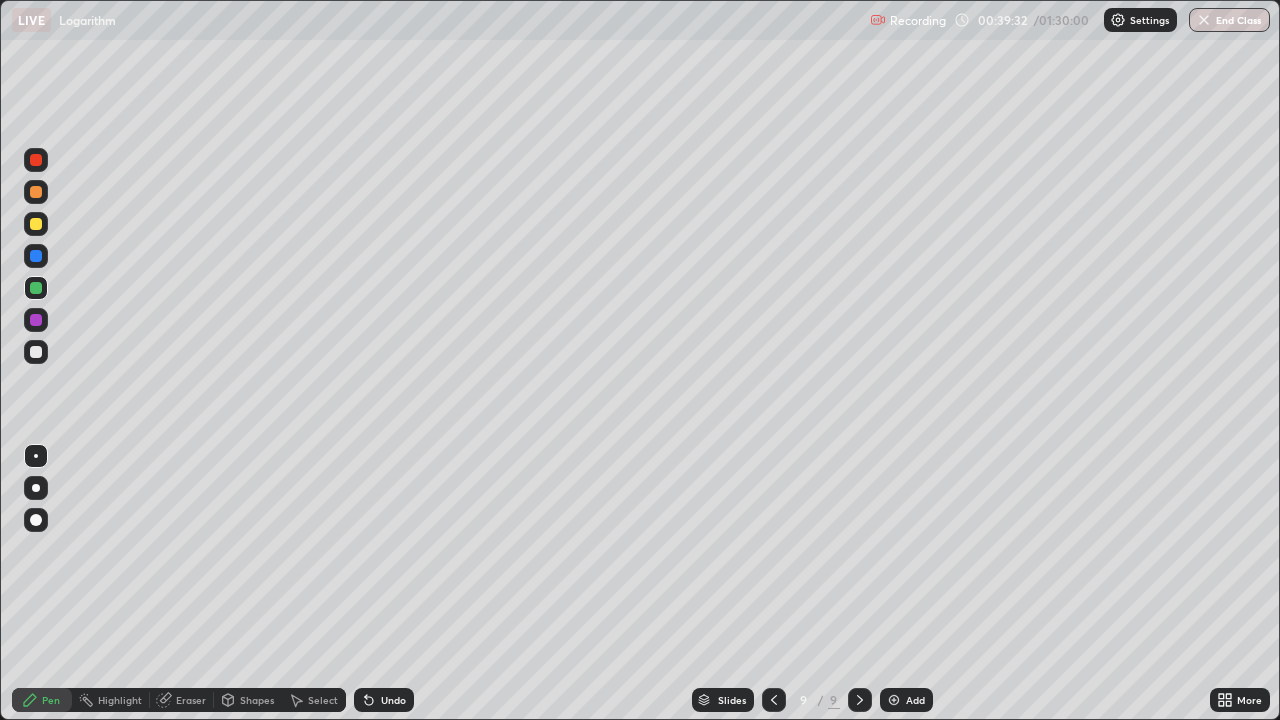 click at bounding box center [36, 160] 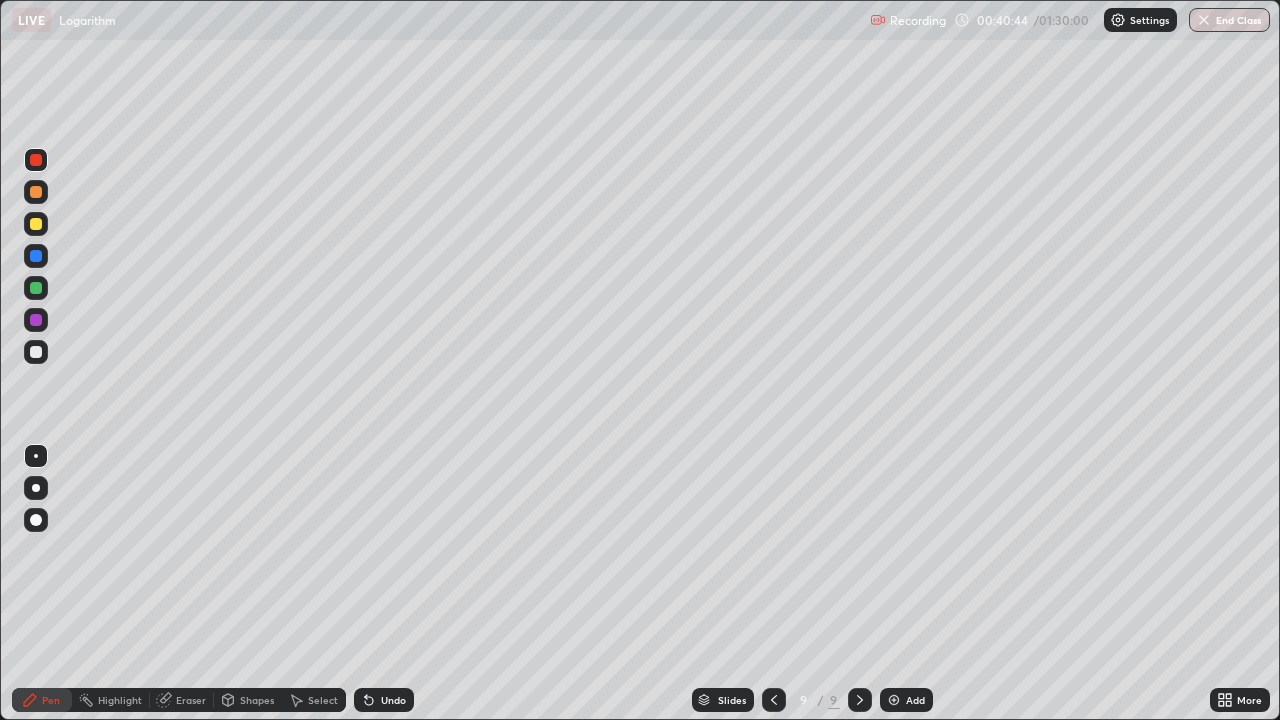 click 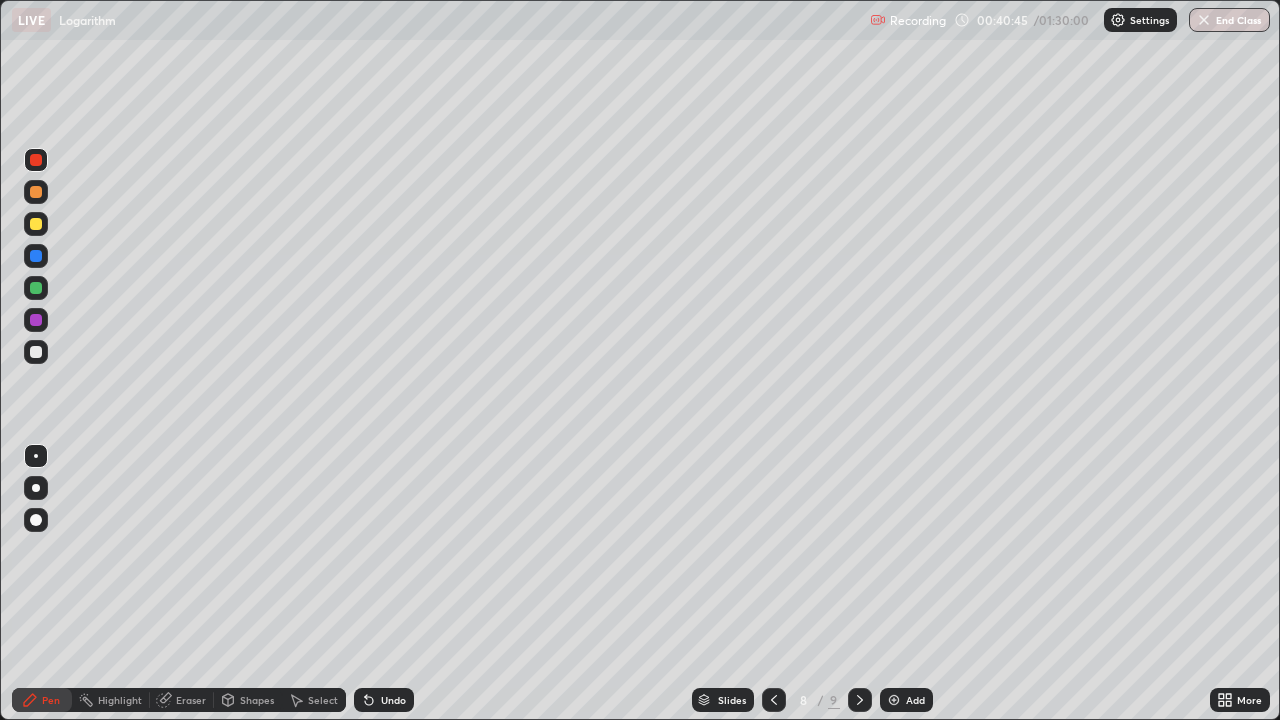 click 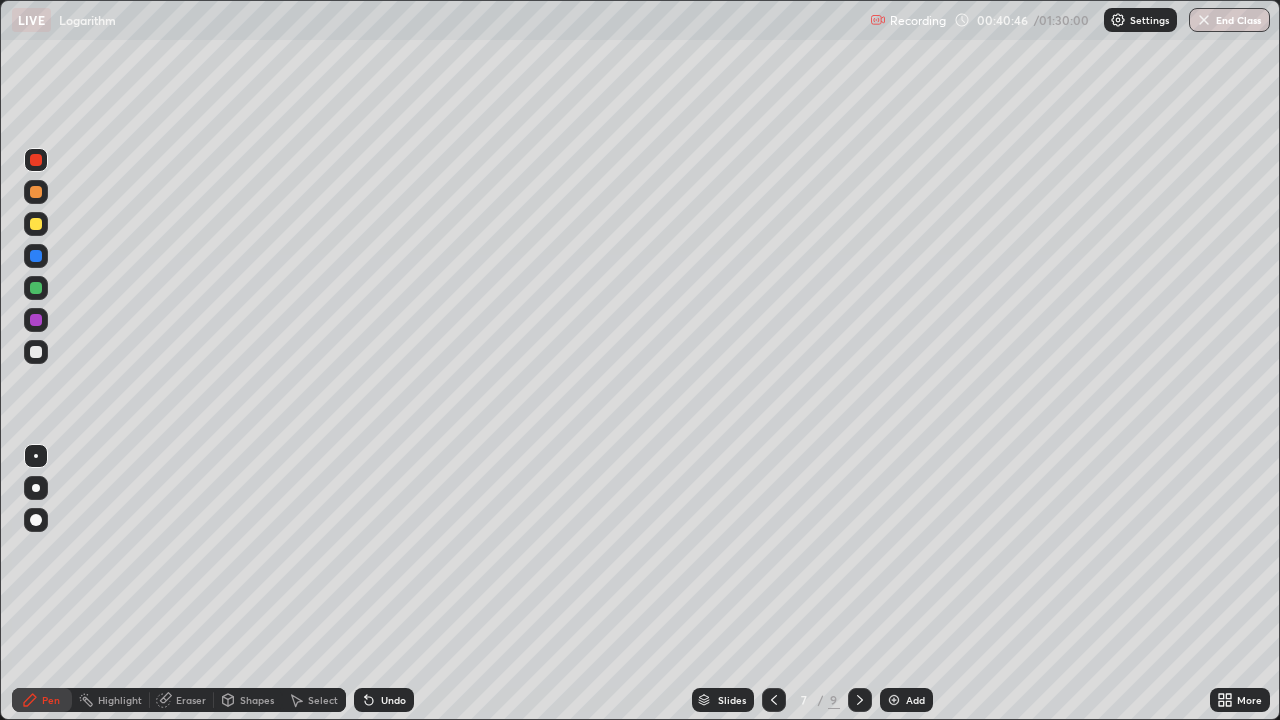 click 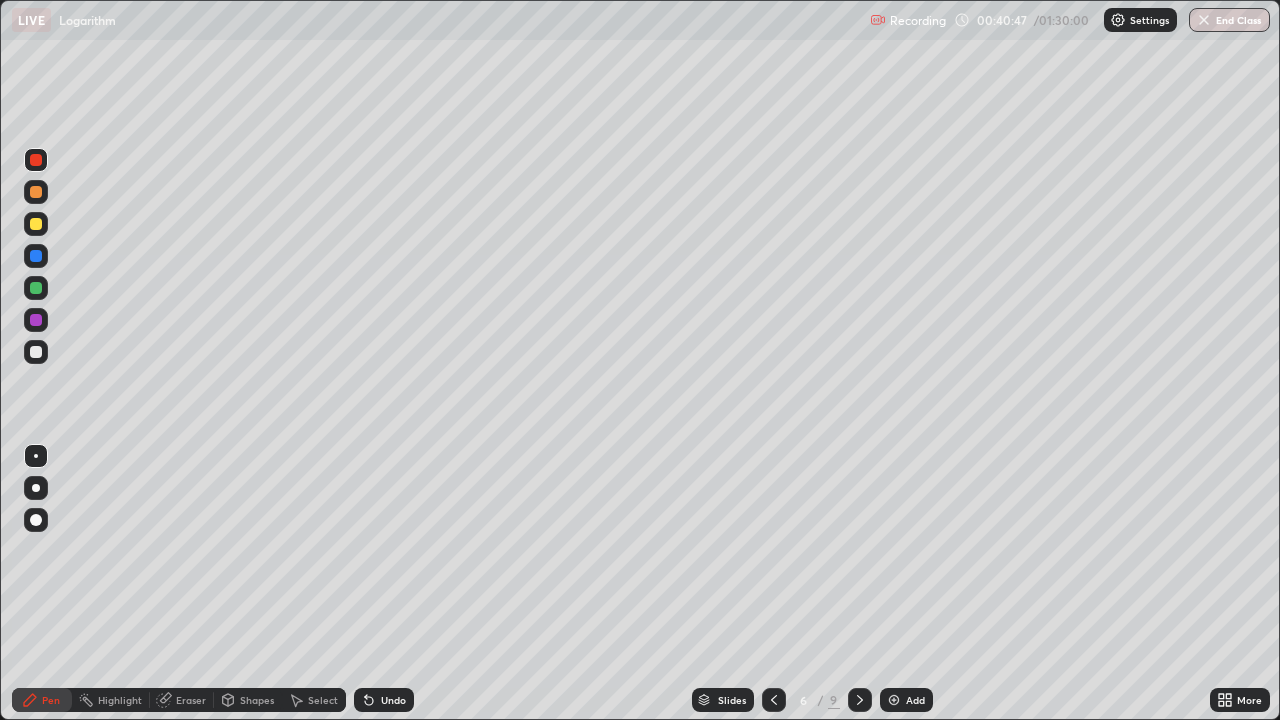 click 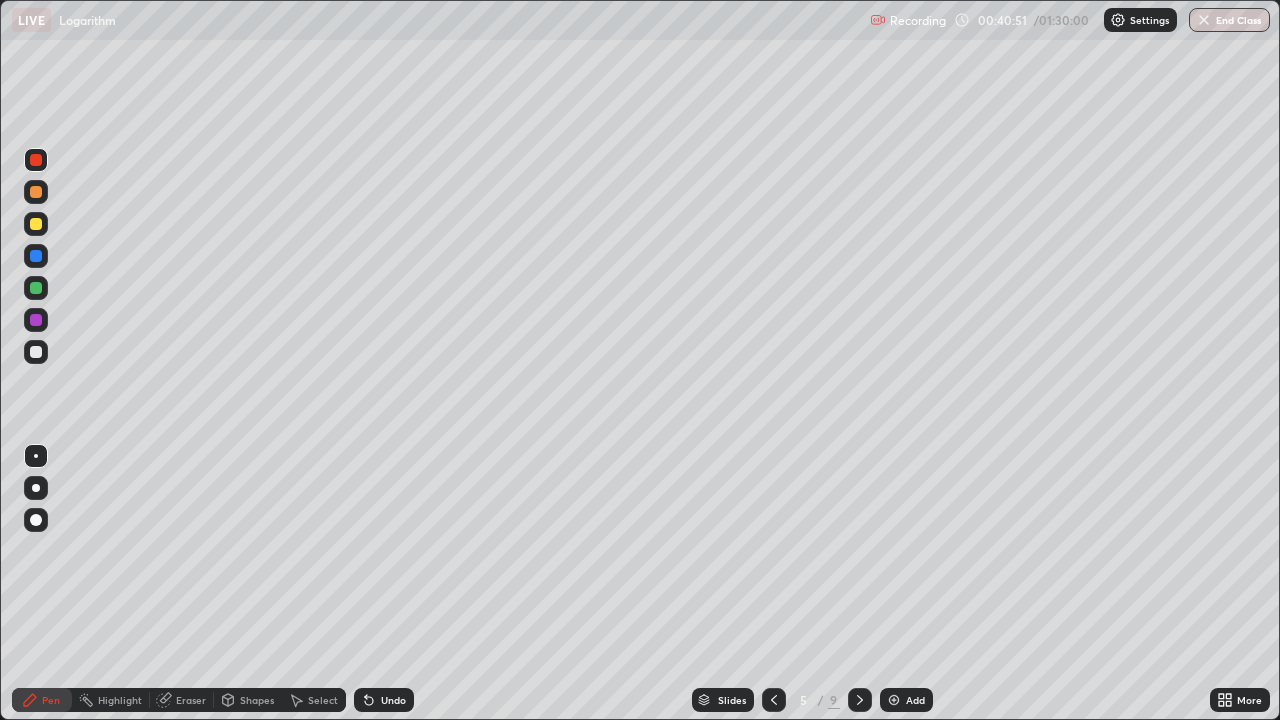 click 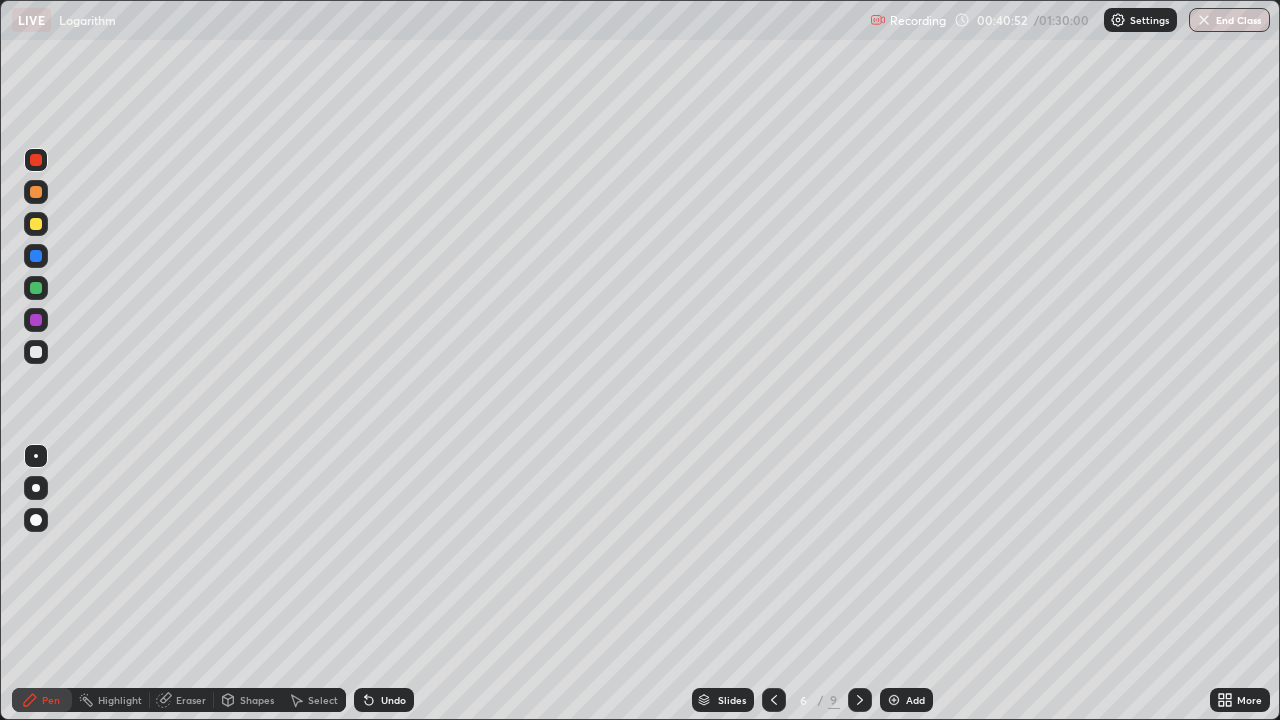 click 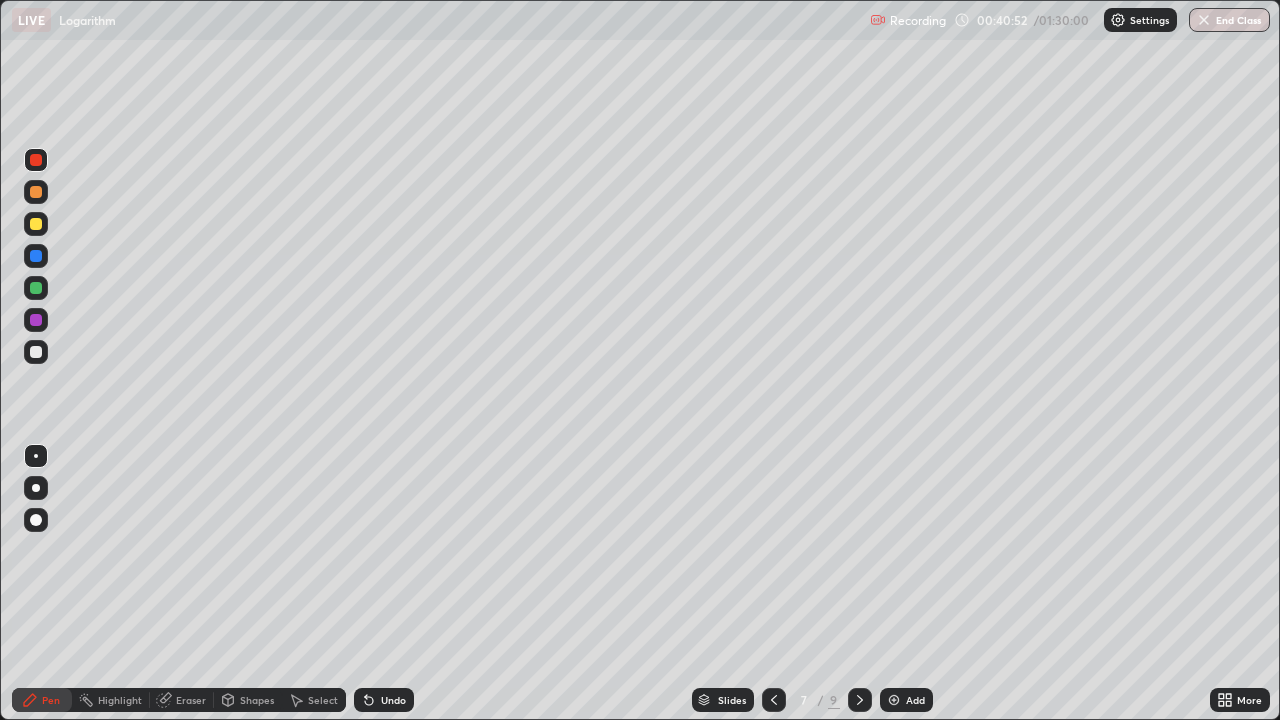 click 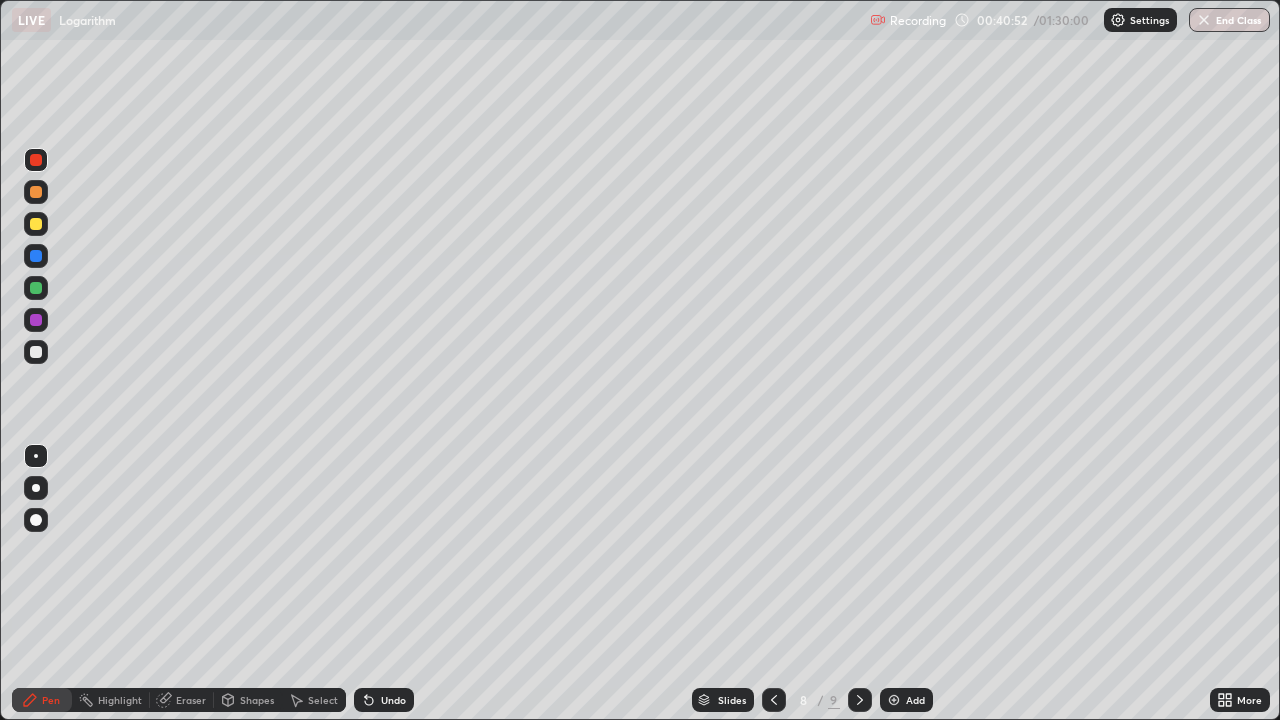 click 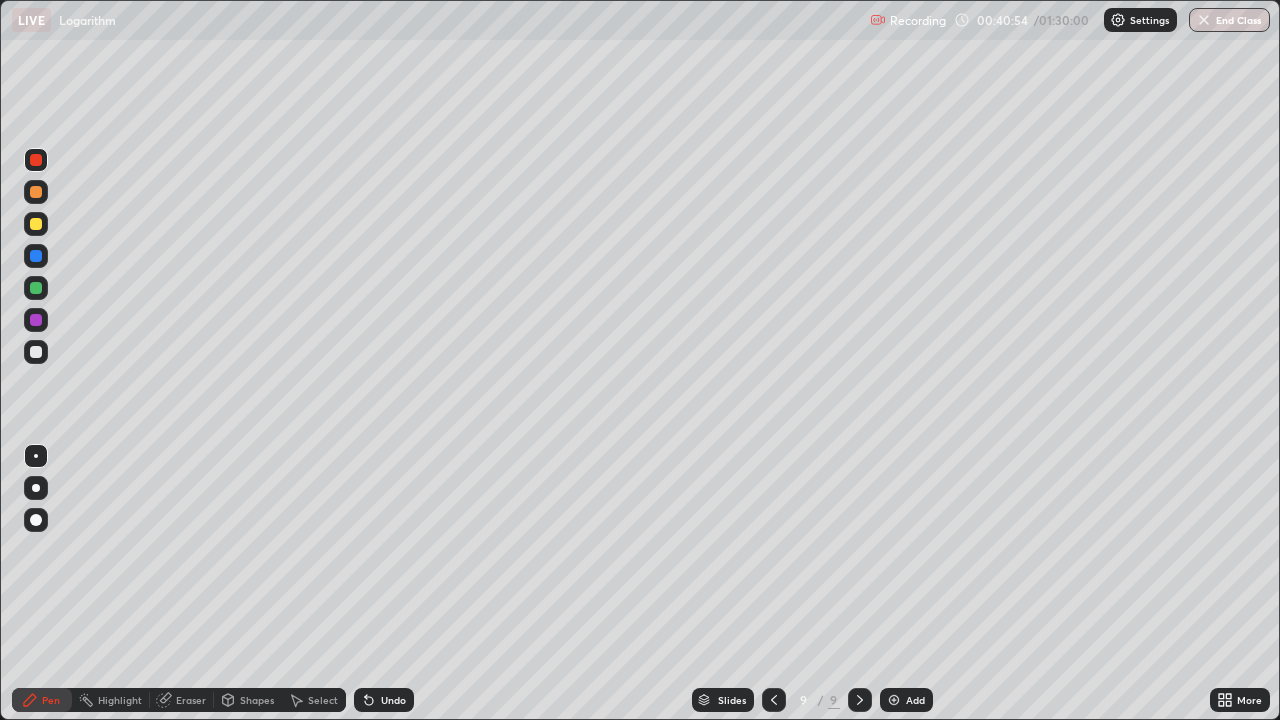 click at bounding box center (774, 700) 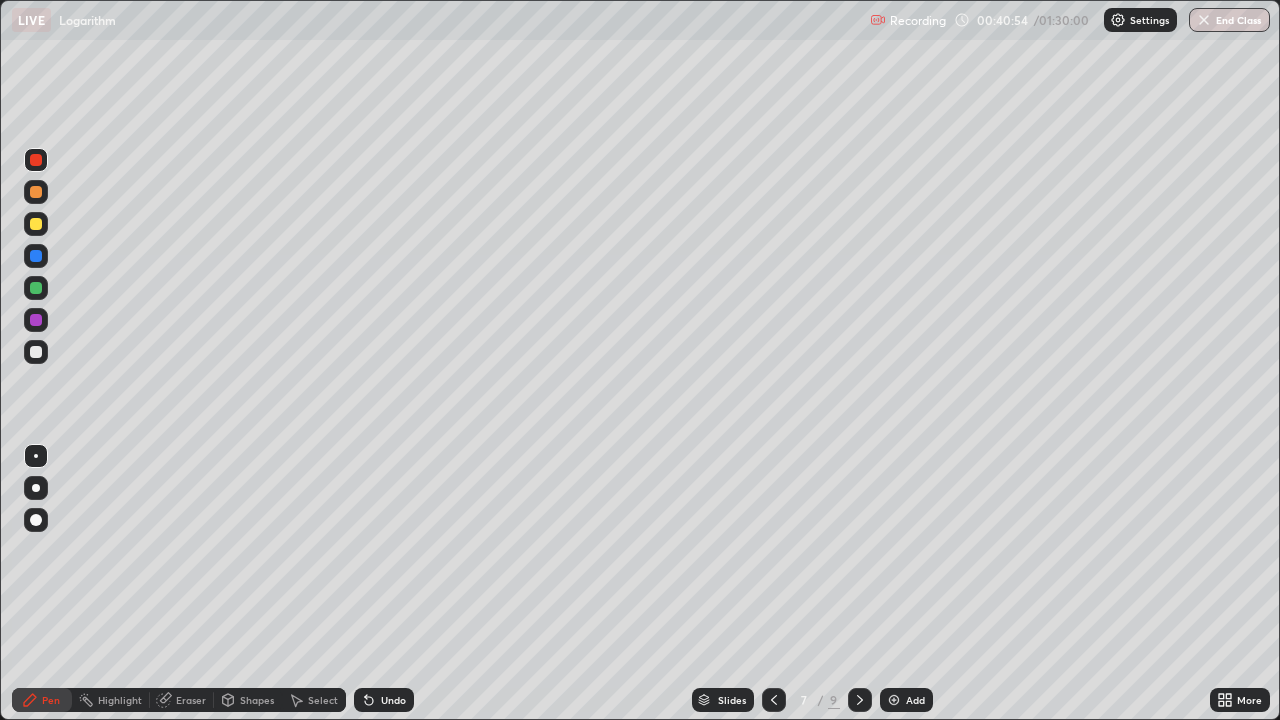 click 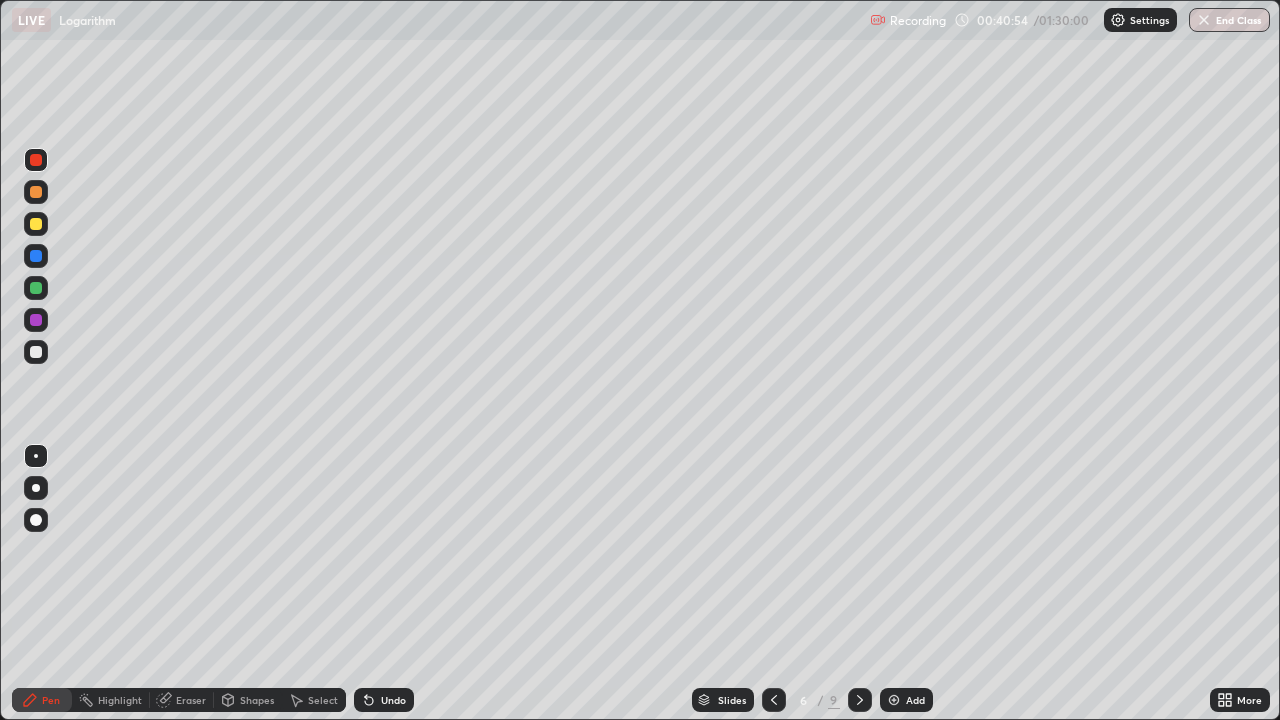 click 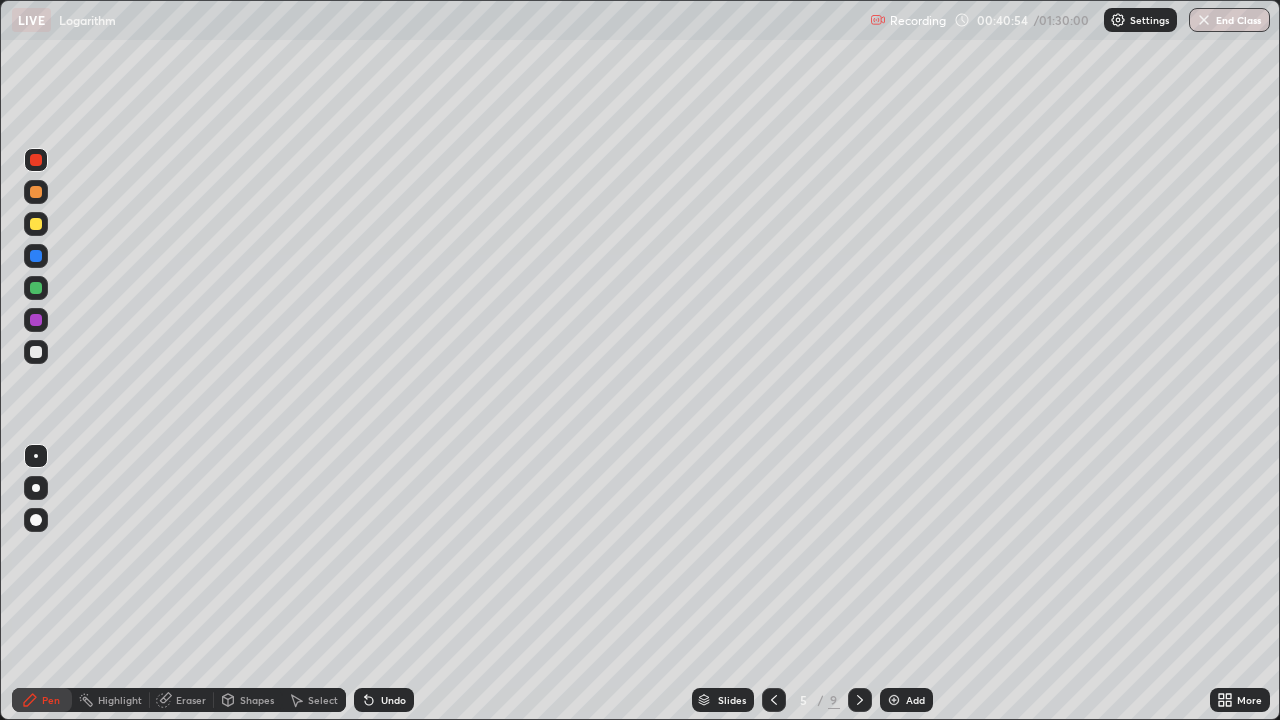 click 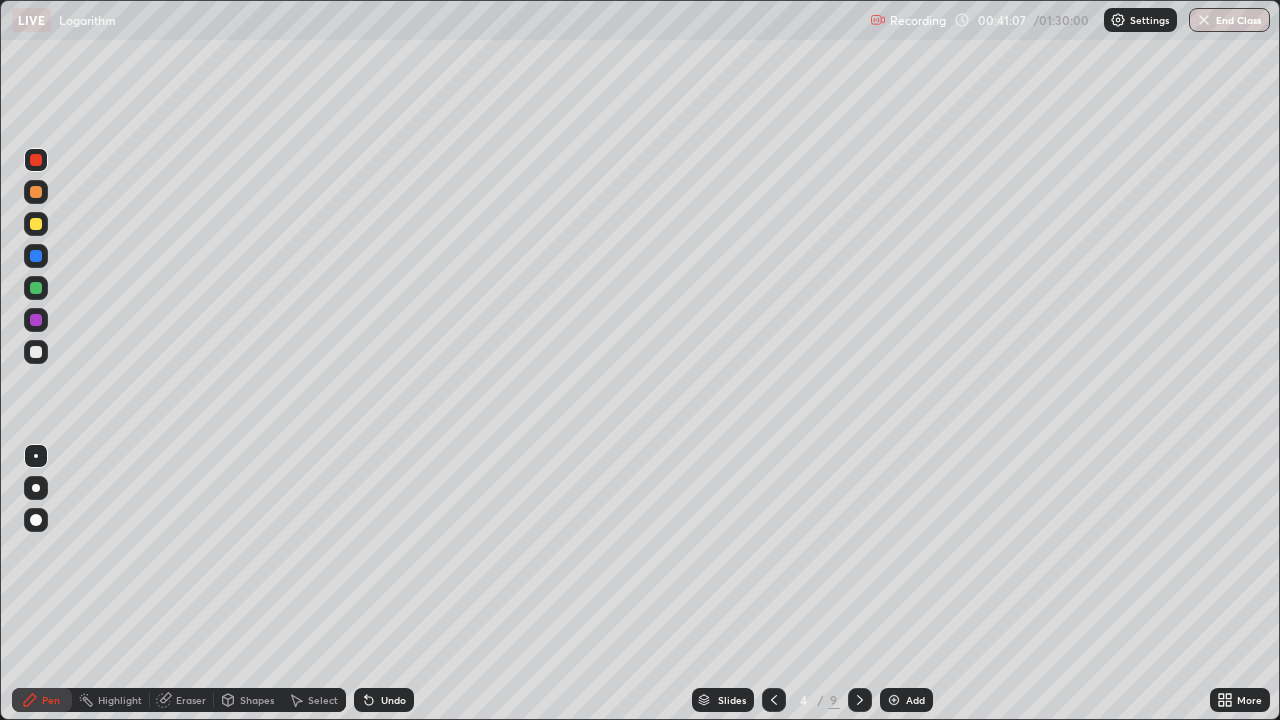 click 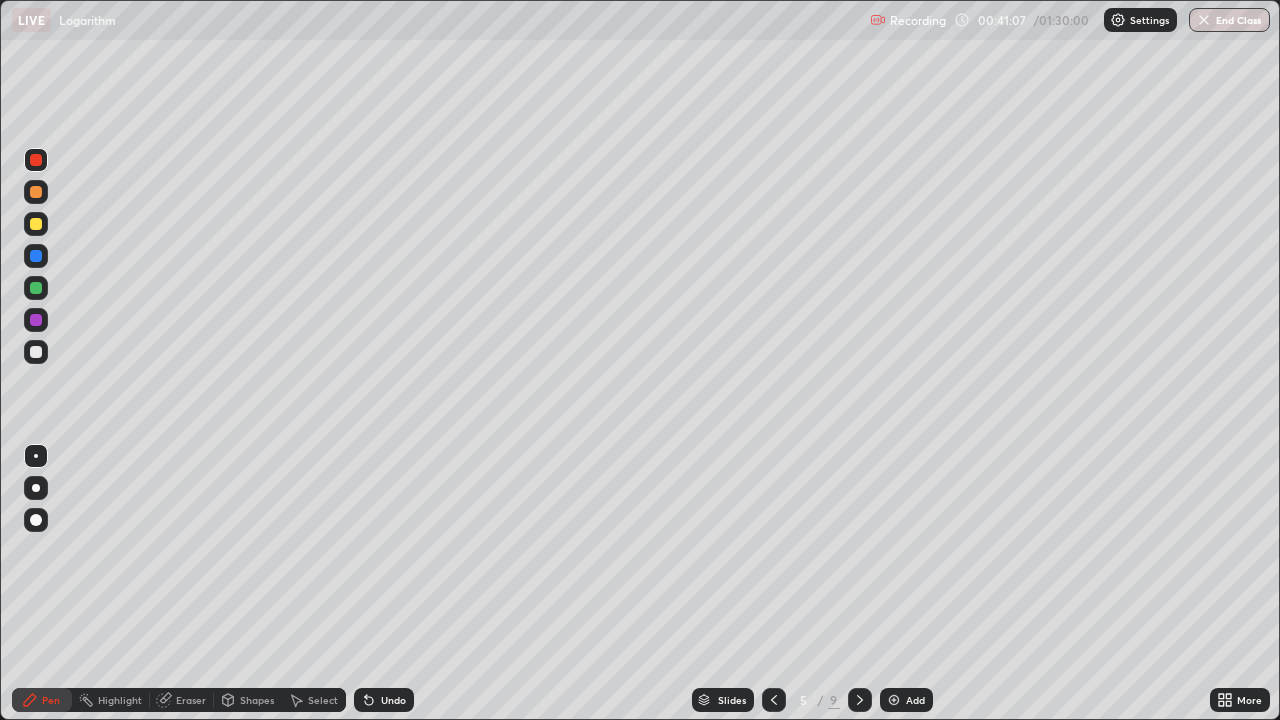 click 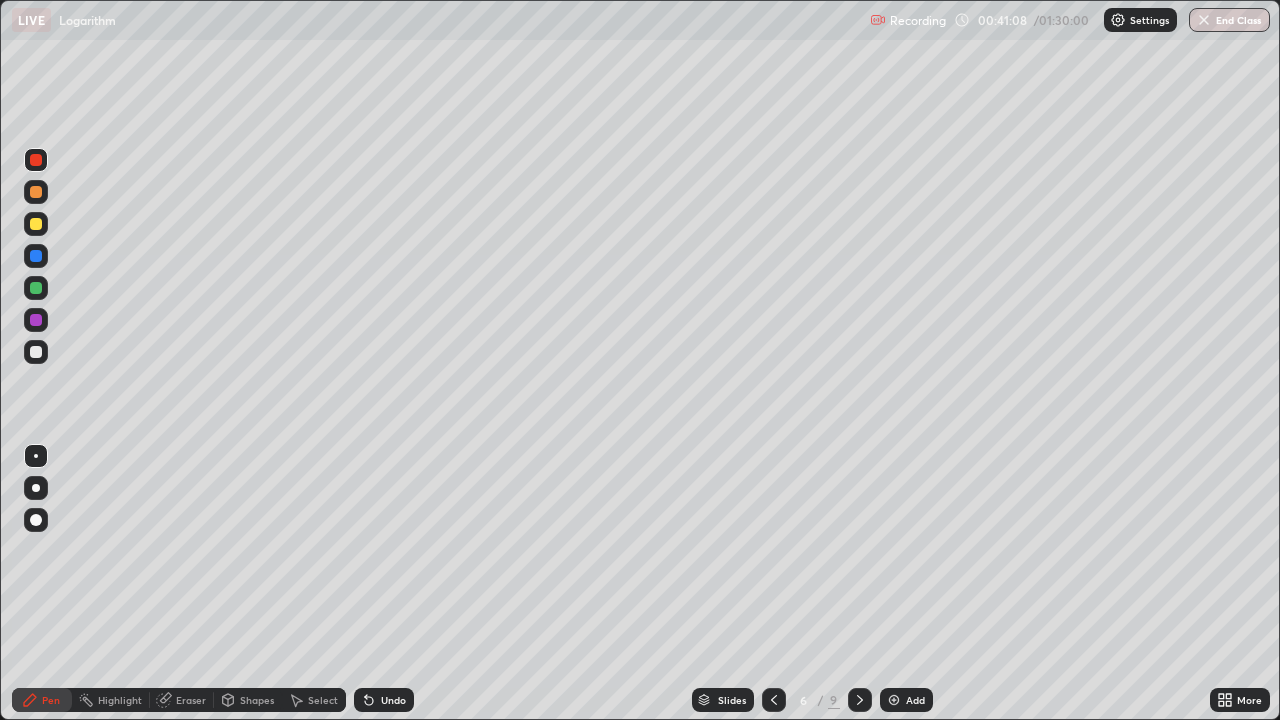 click 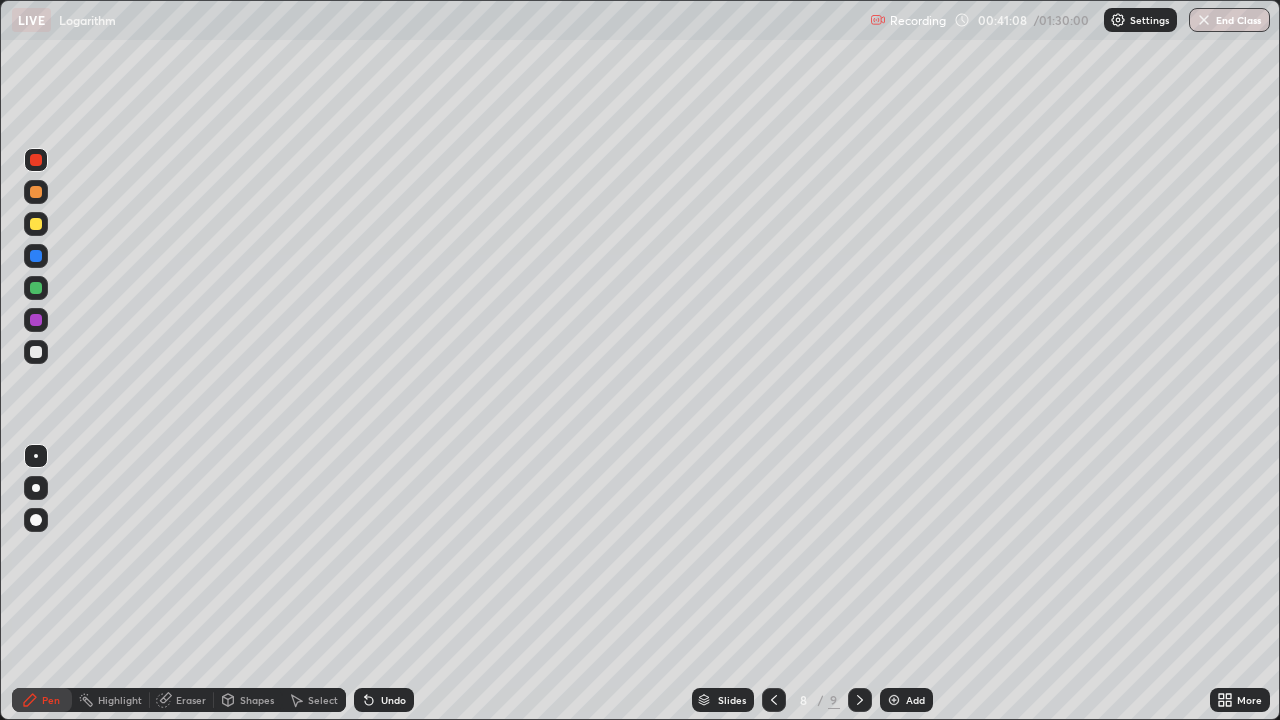 click 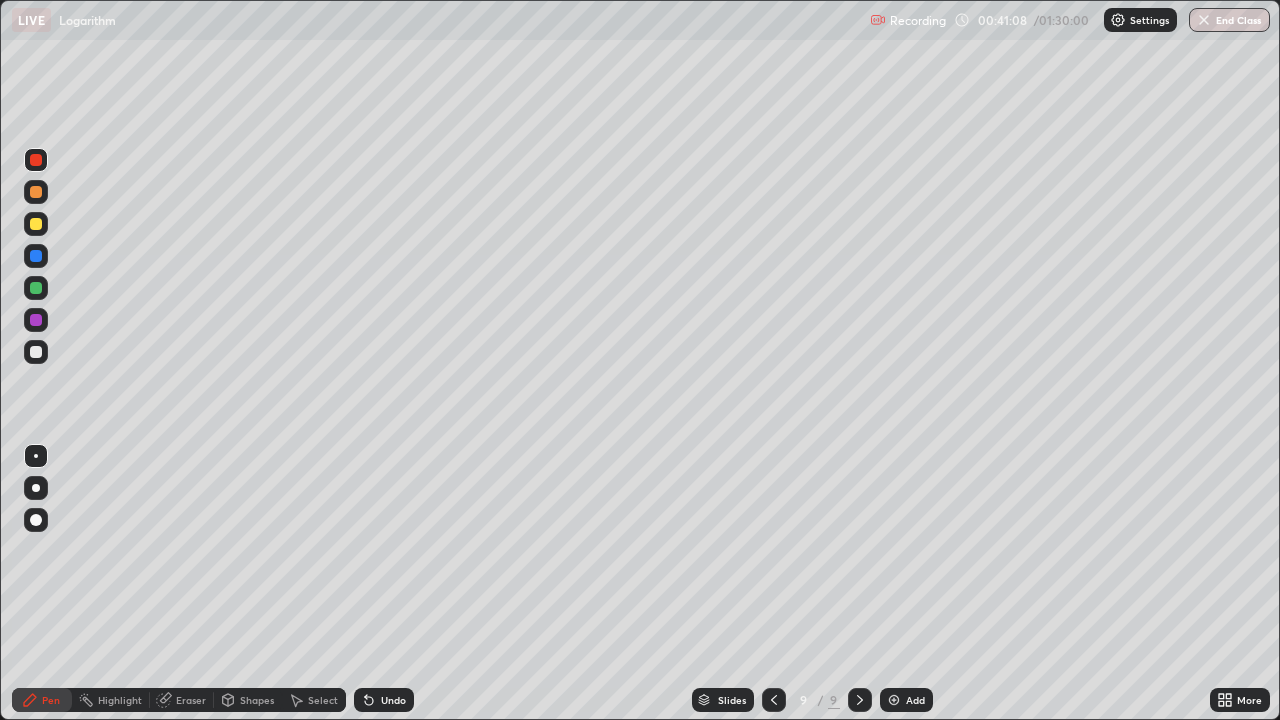 click 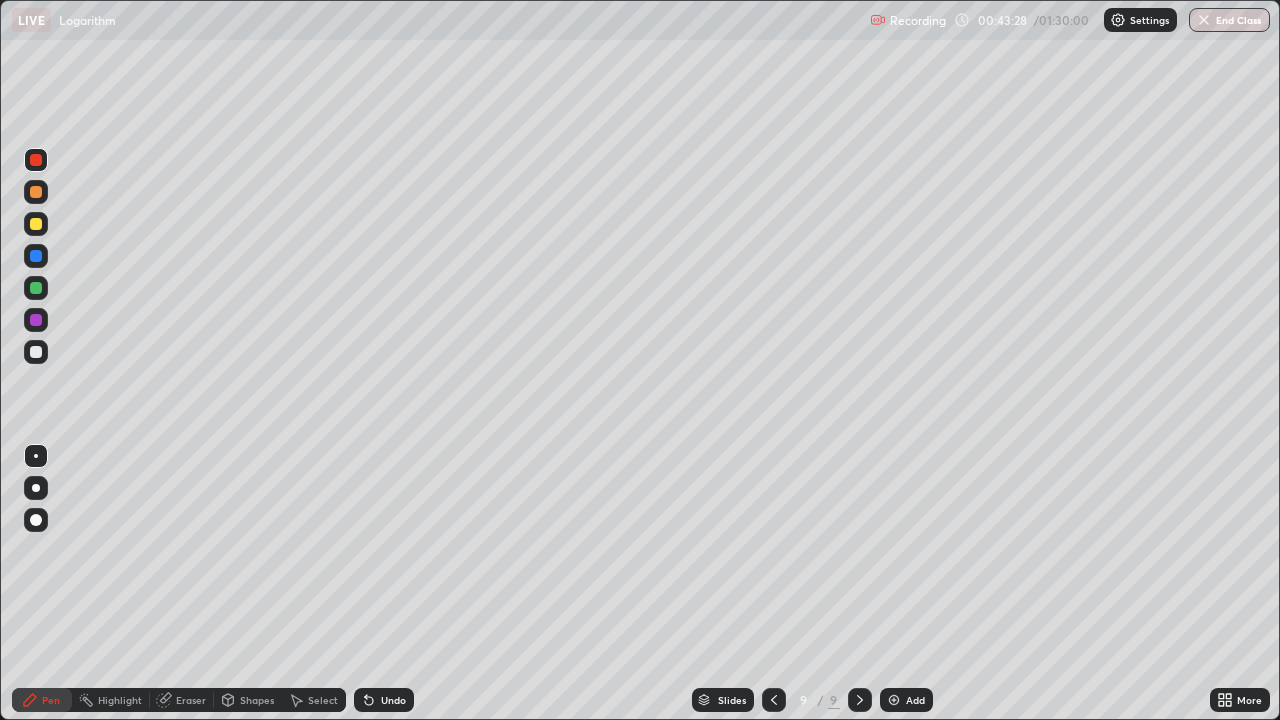 click 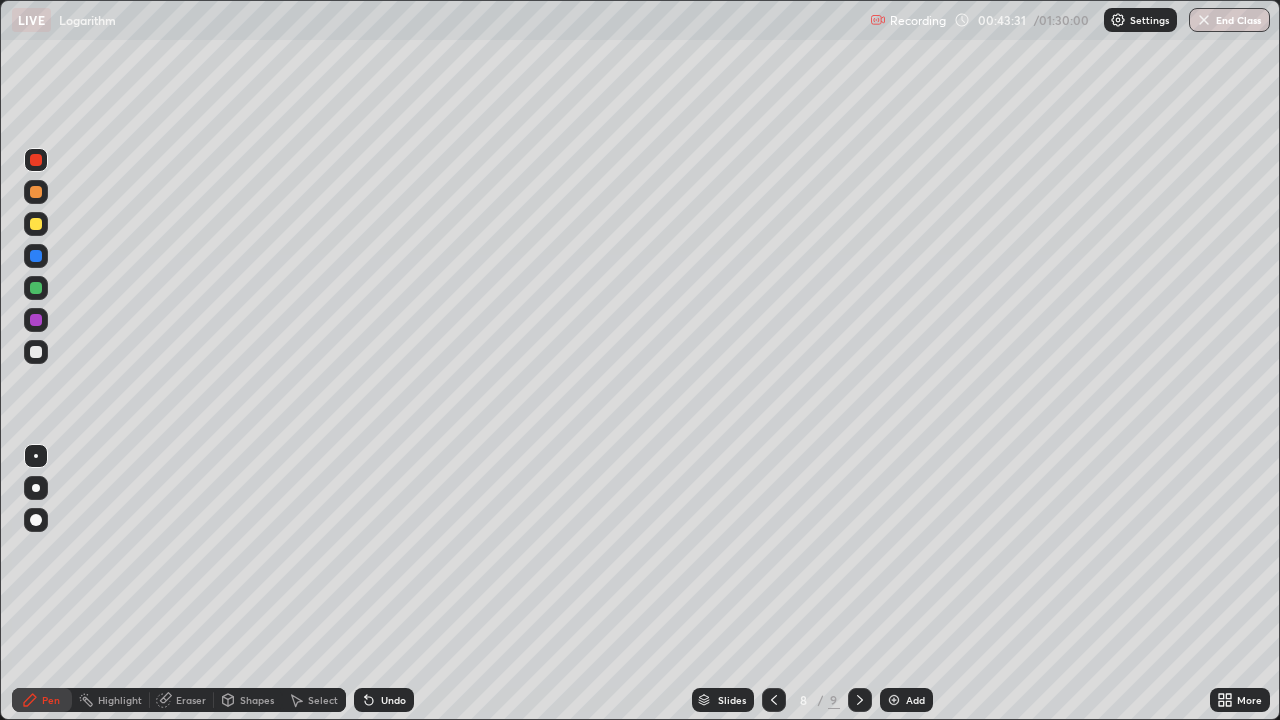 click 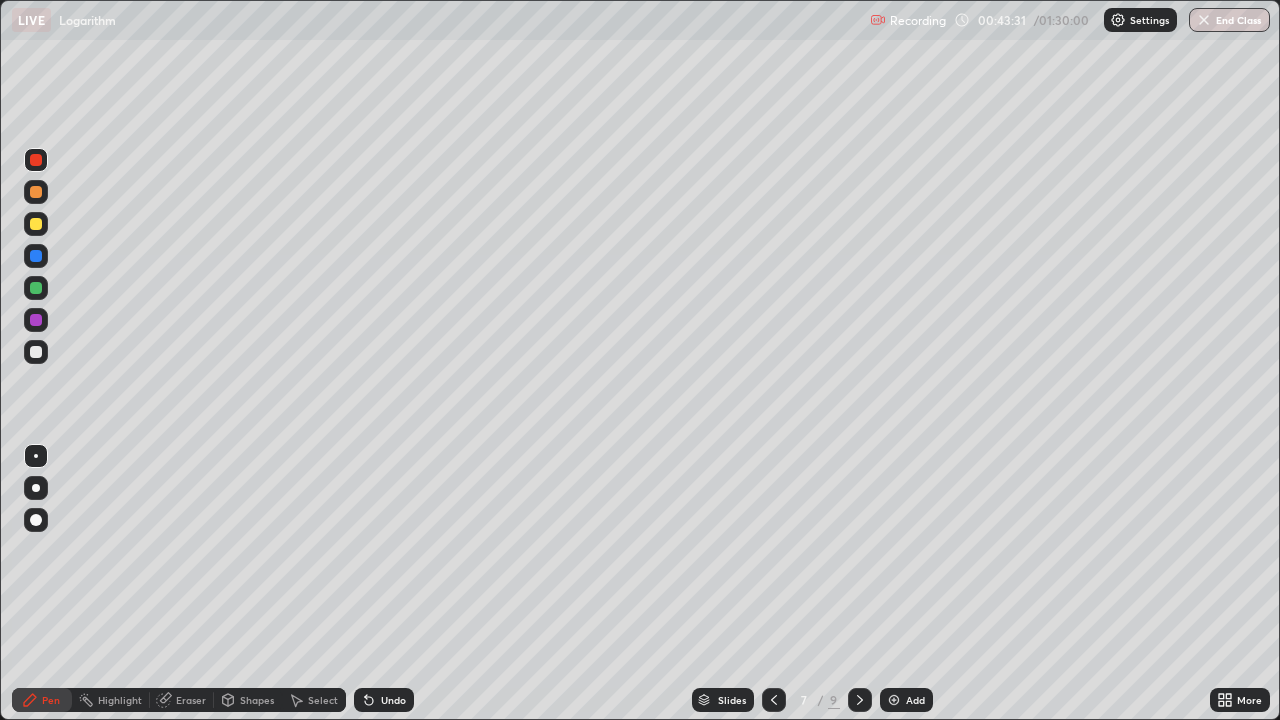 click at bounding box center [774, 700] 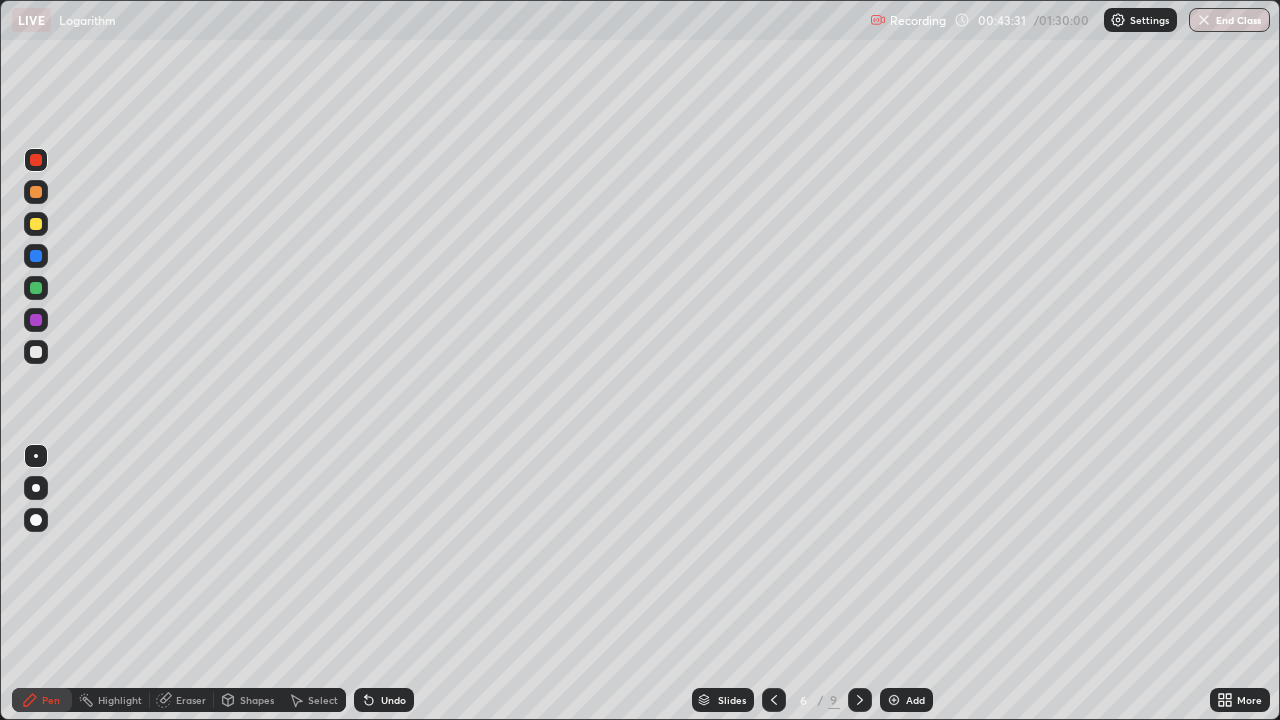 click at bounding box center (774, 700) 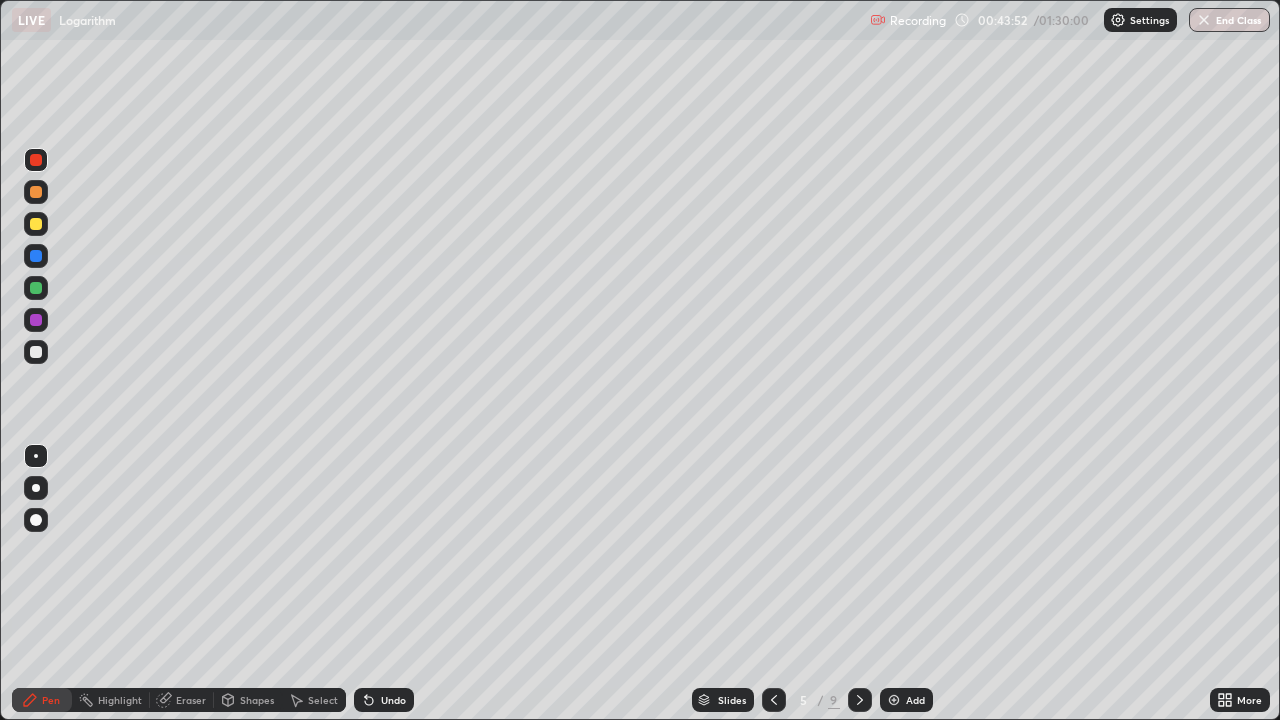 click 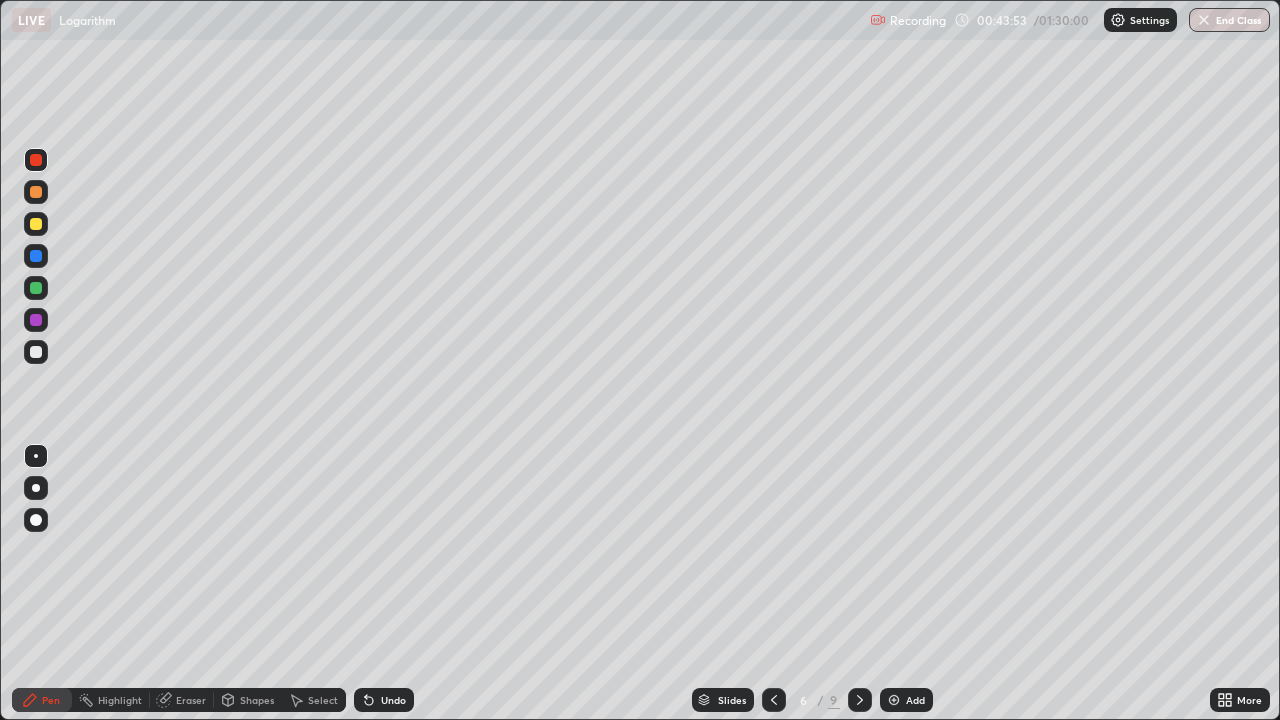 click 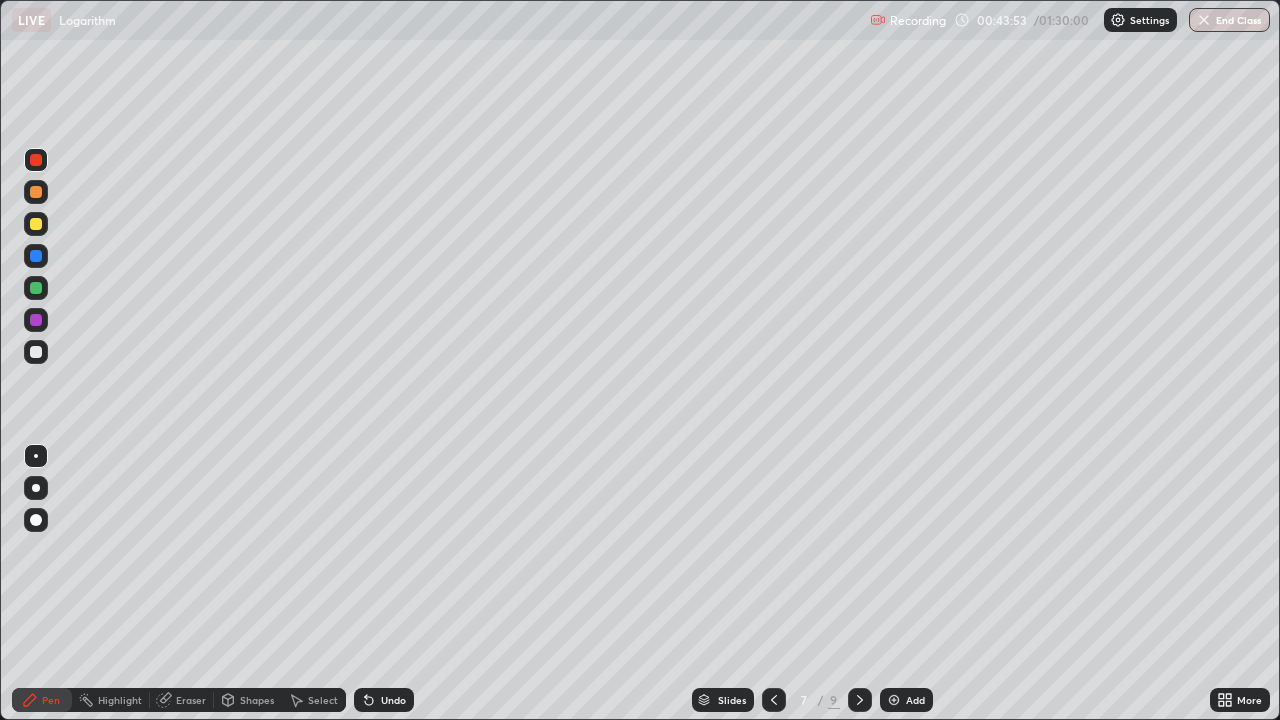 click 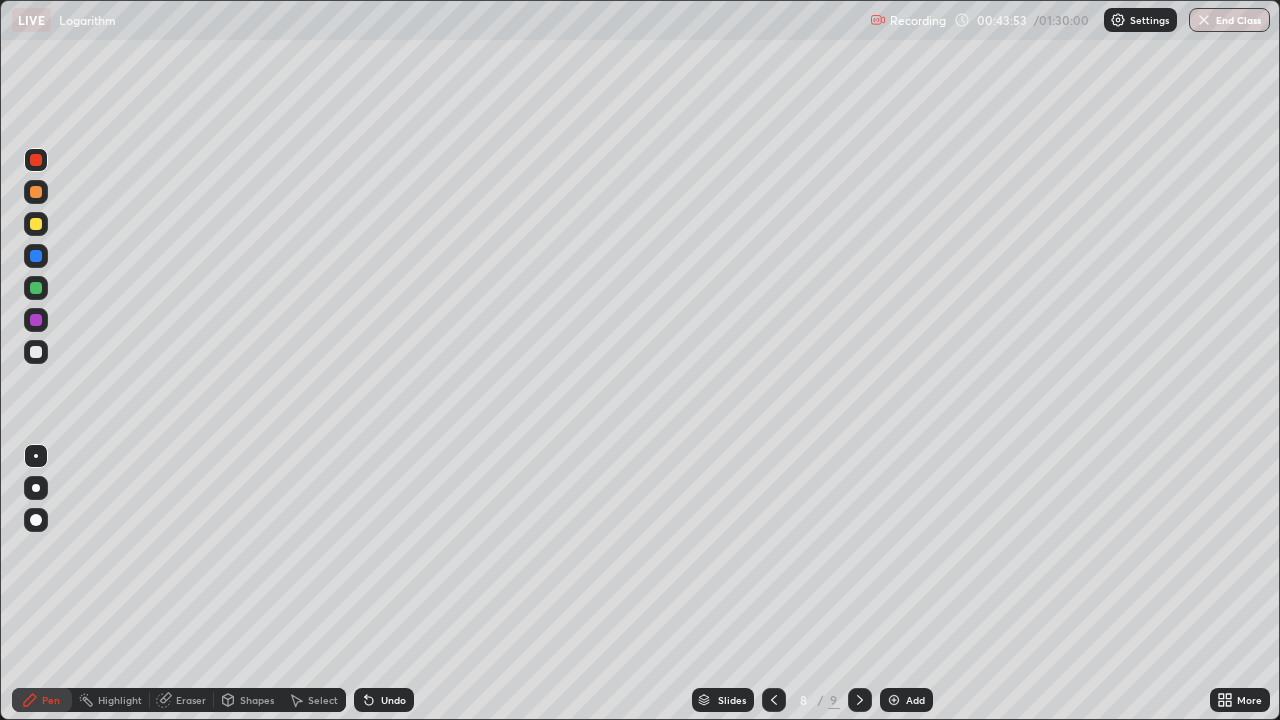 click 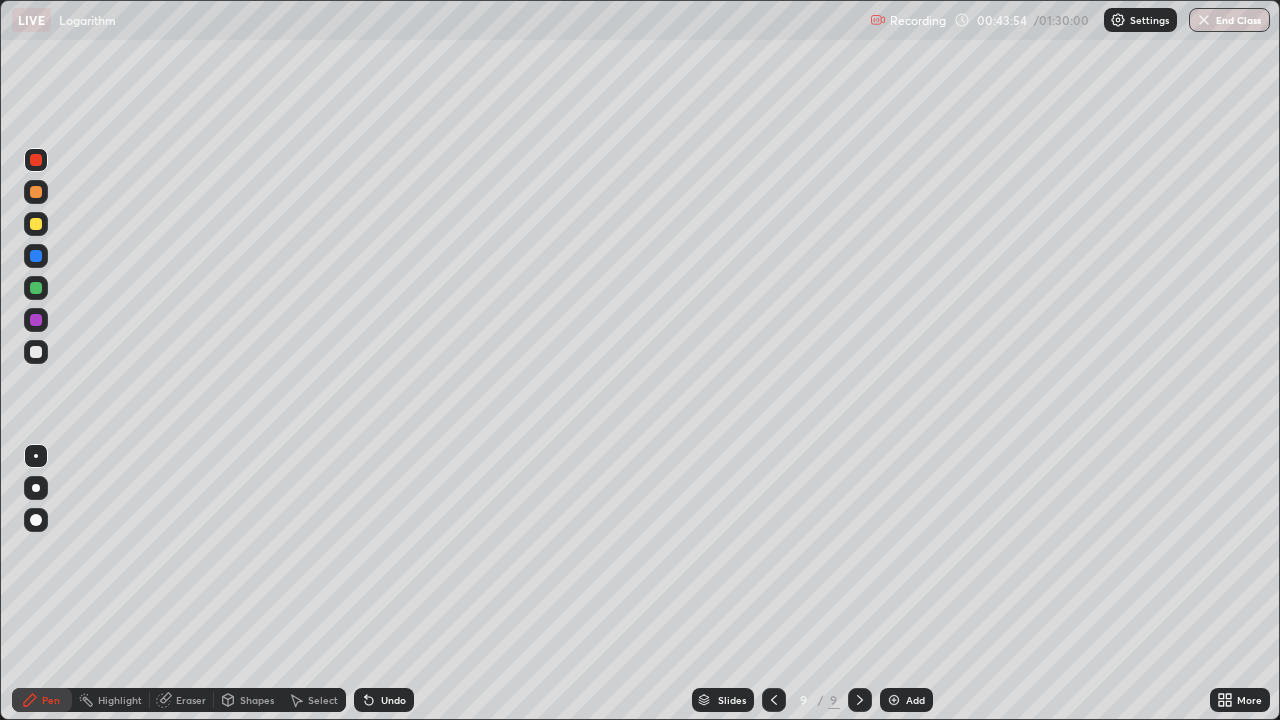 click 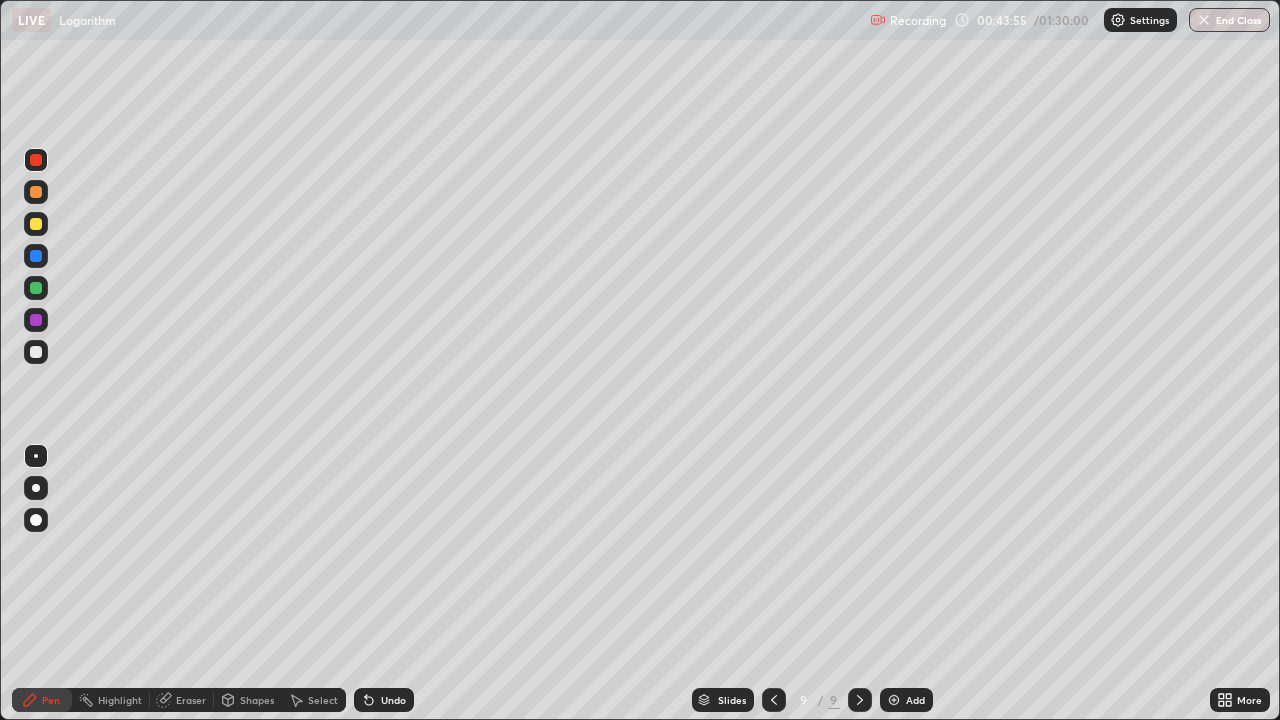 click at bounding box center [894, 700] 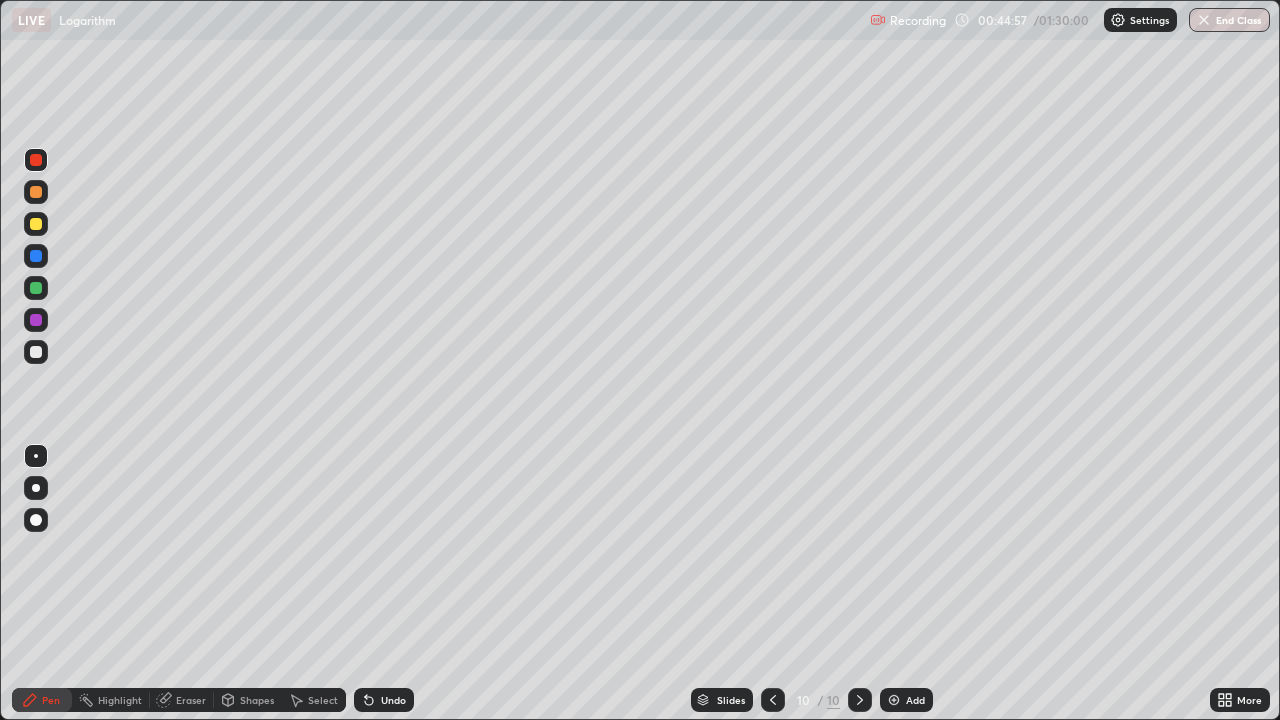 click at bounding box center (36, 352) 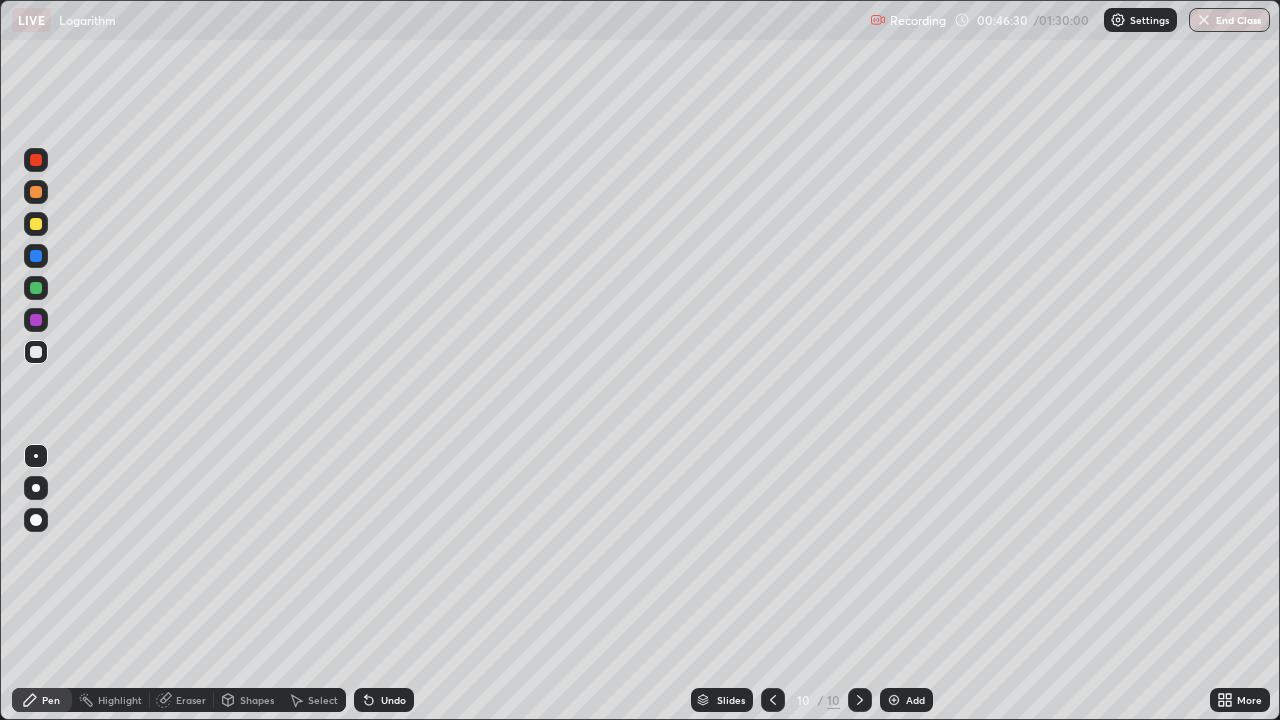 click at bounding box center [36, 224] 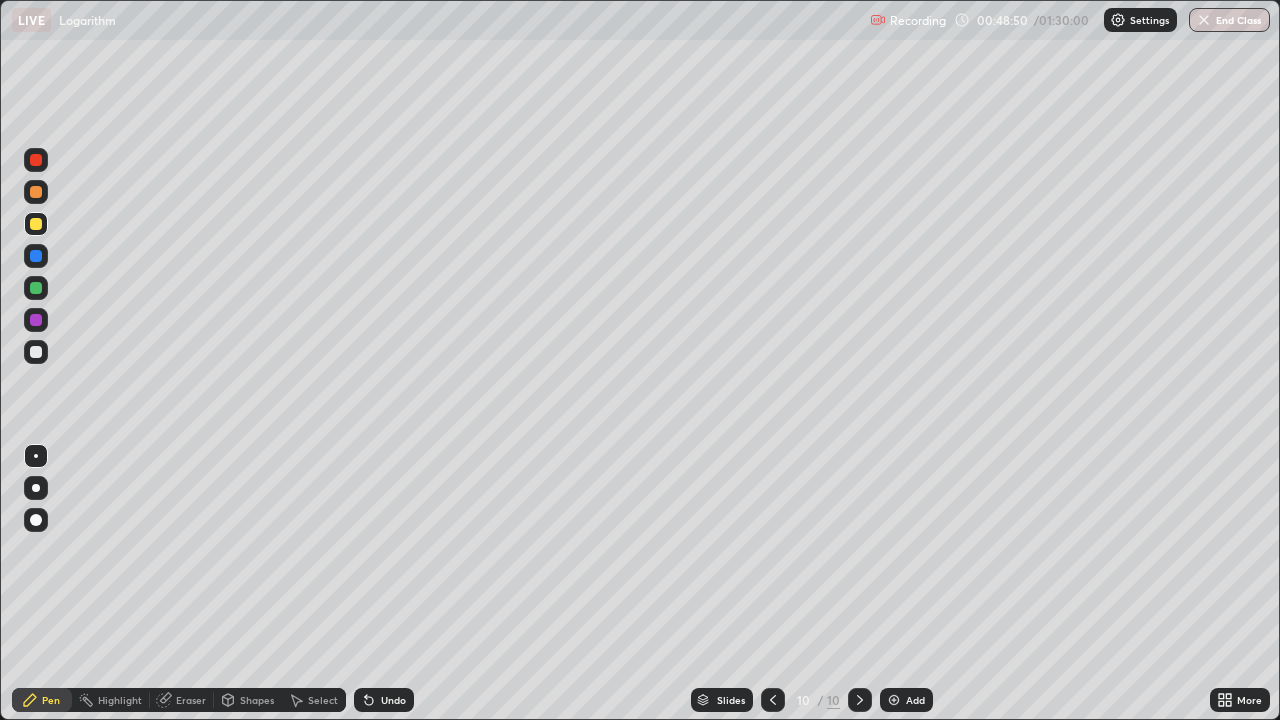 click on "Eraser" at bounding box center [182, 700] 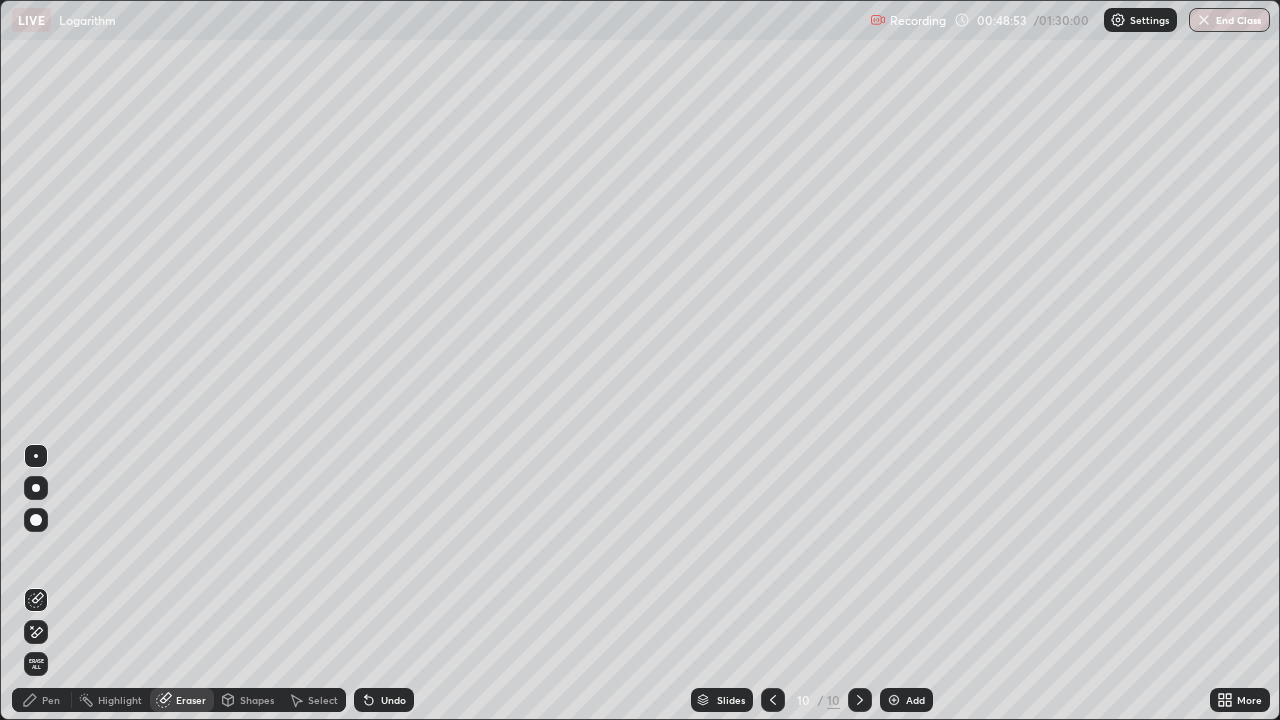click on "Pen" at bounding box center [51, 700] 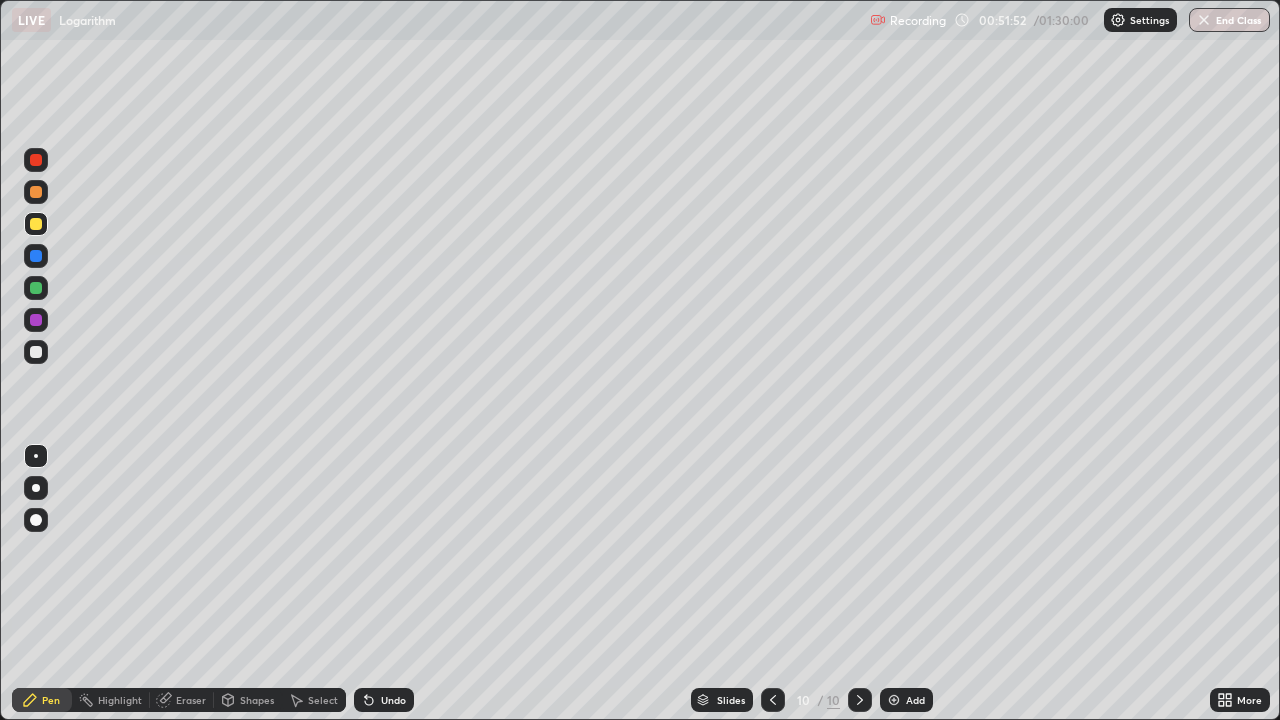 click at bounding box center [894, 700] 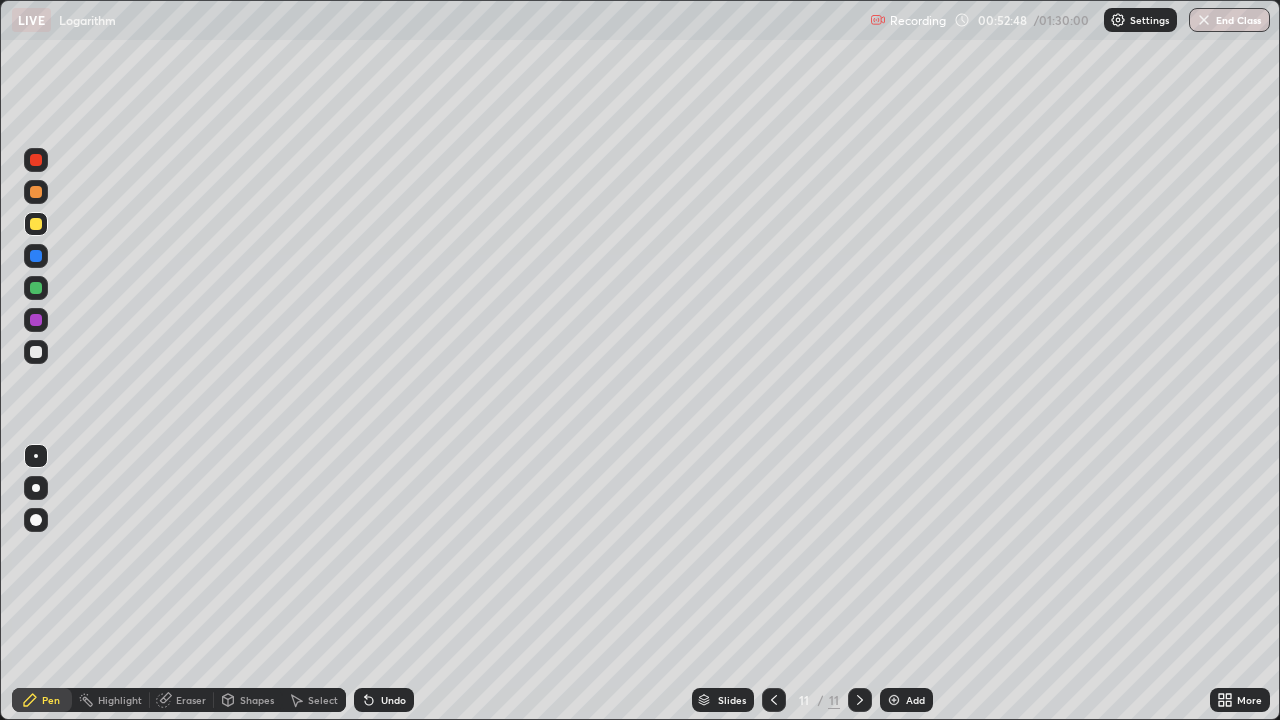 click at bounding box center (36, 352) 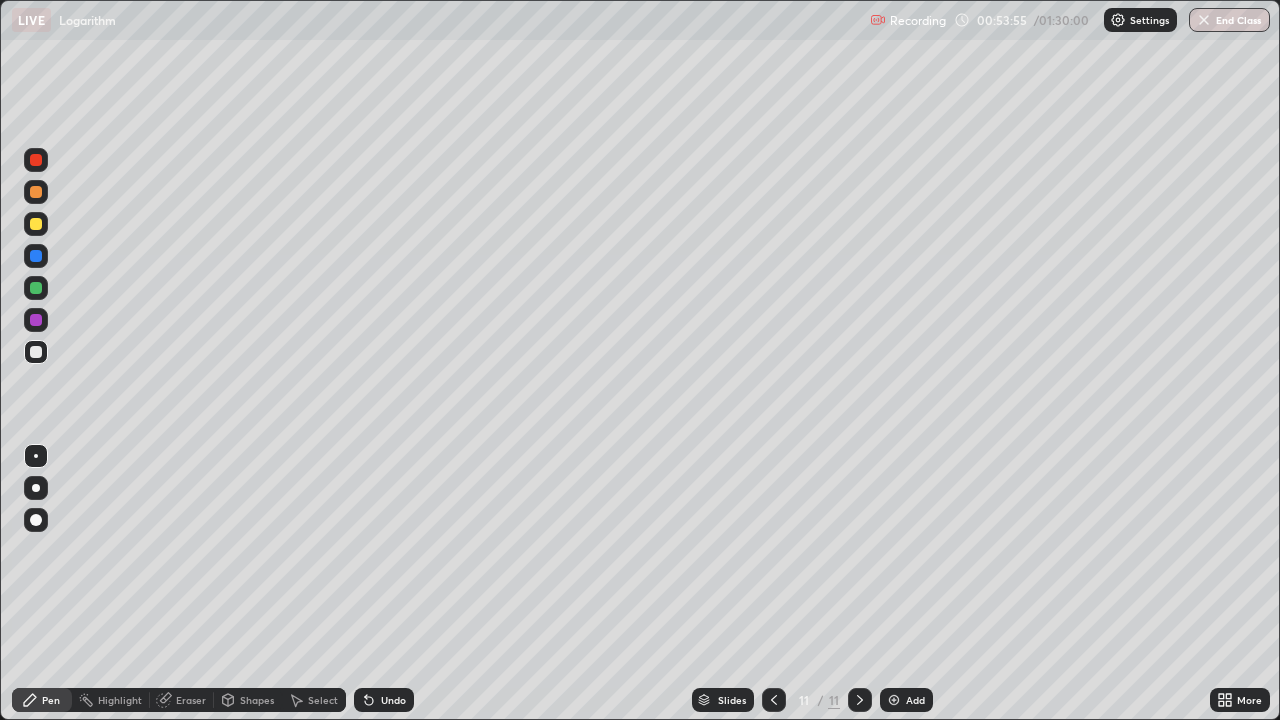 click at bounding box center [36, 224] 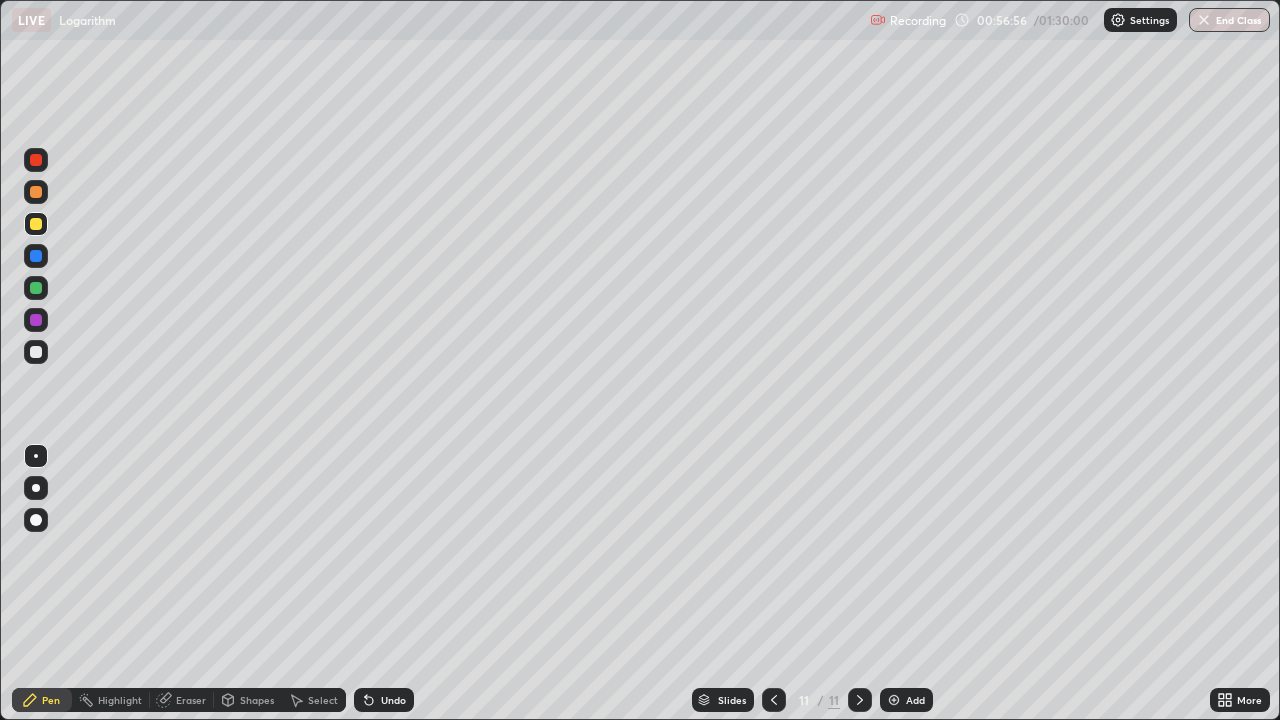 click at bounding box center (36, 352) 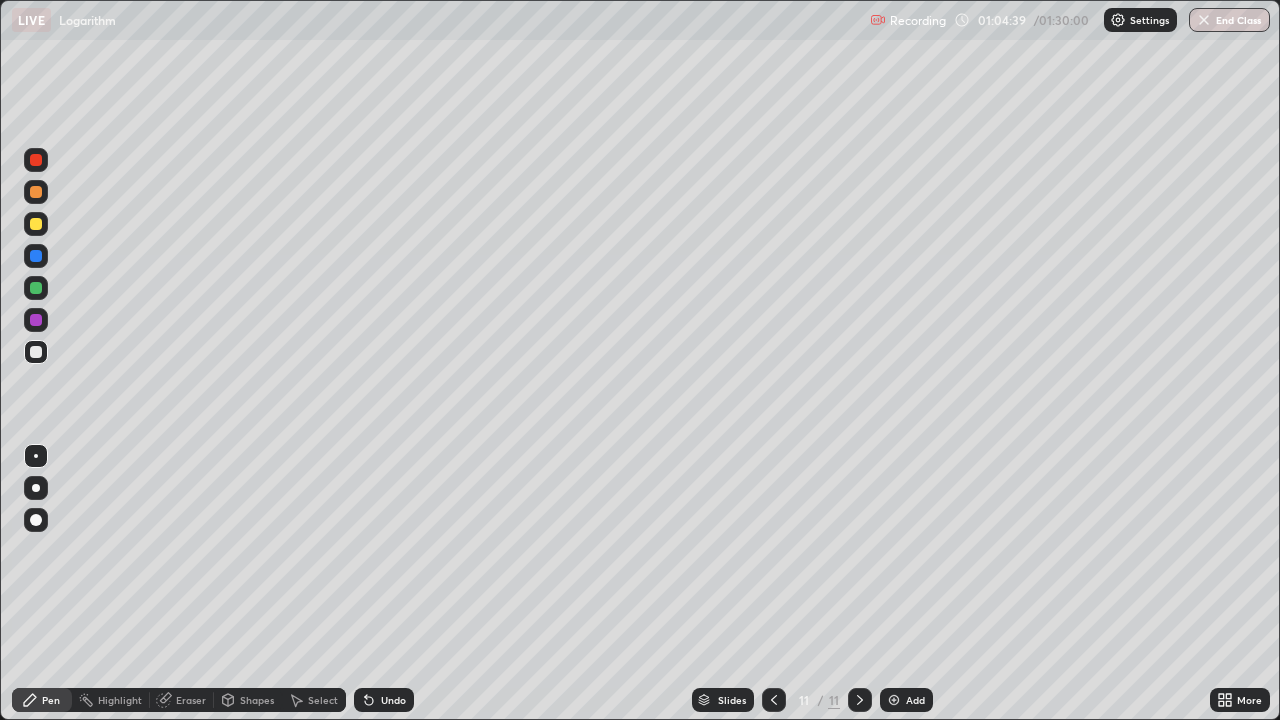 click at bounding box center [894, 700] 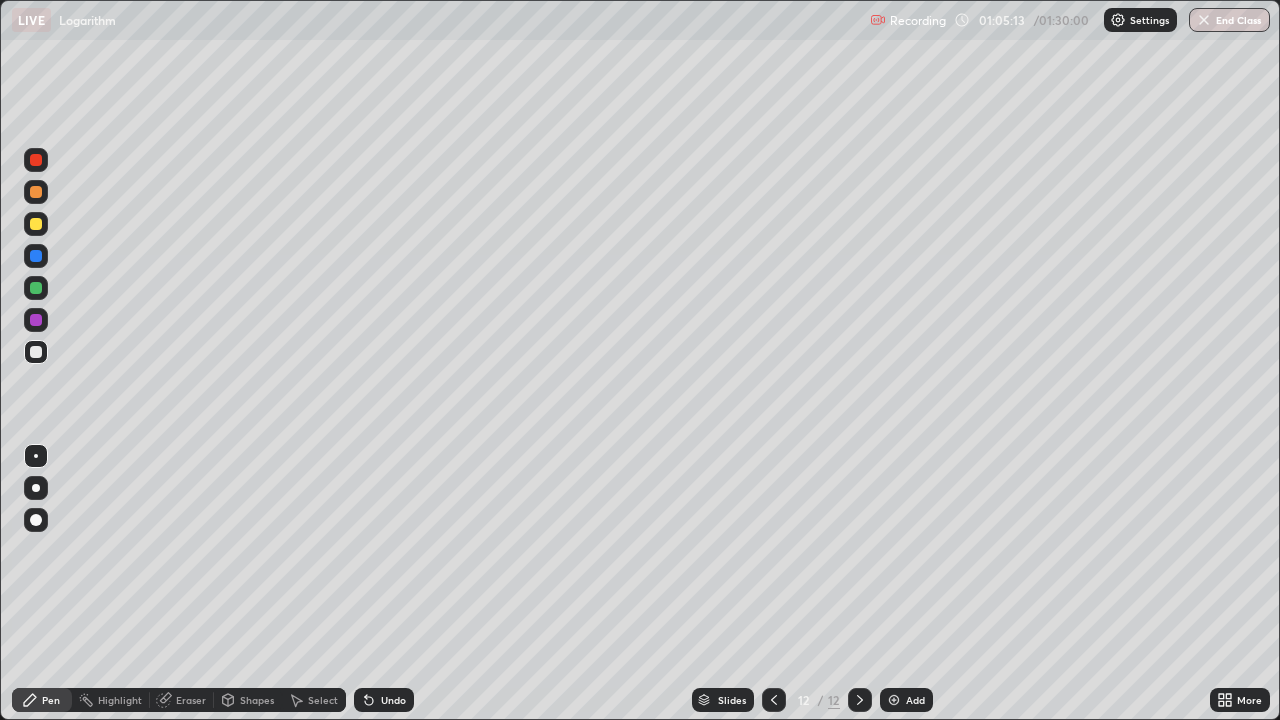 click at bounding box center (36, 224) 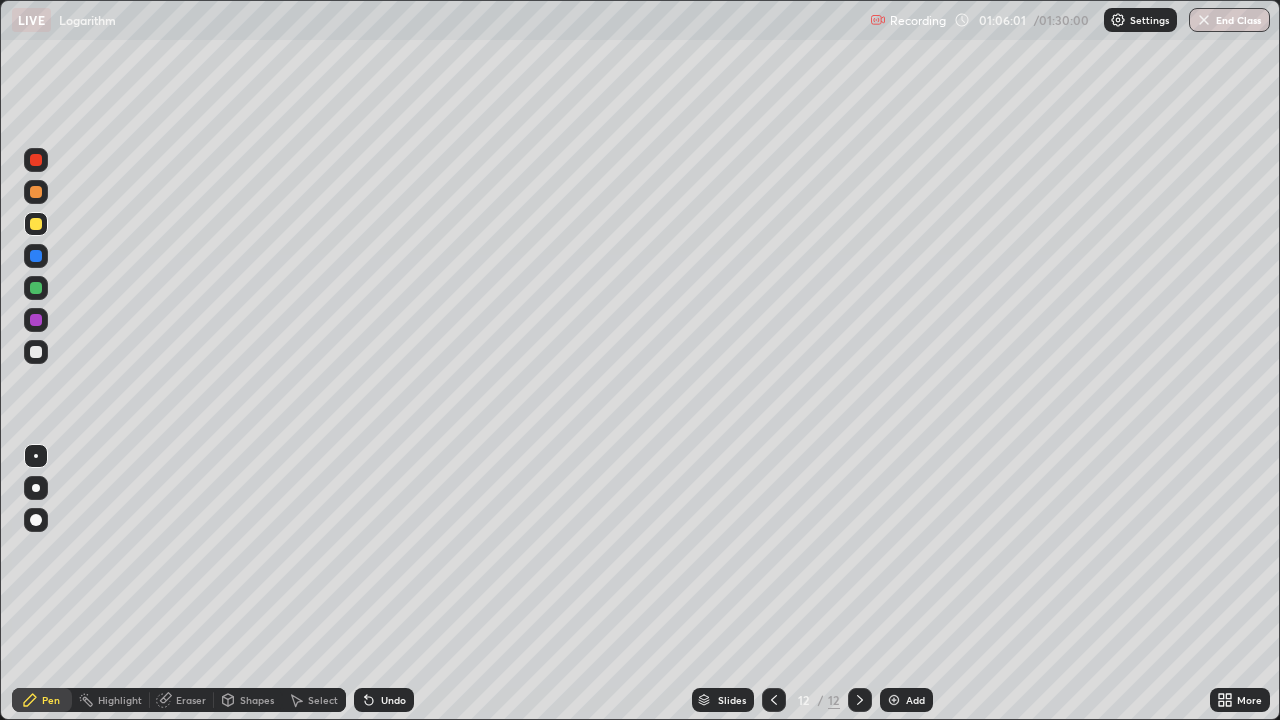 click 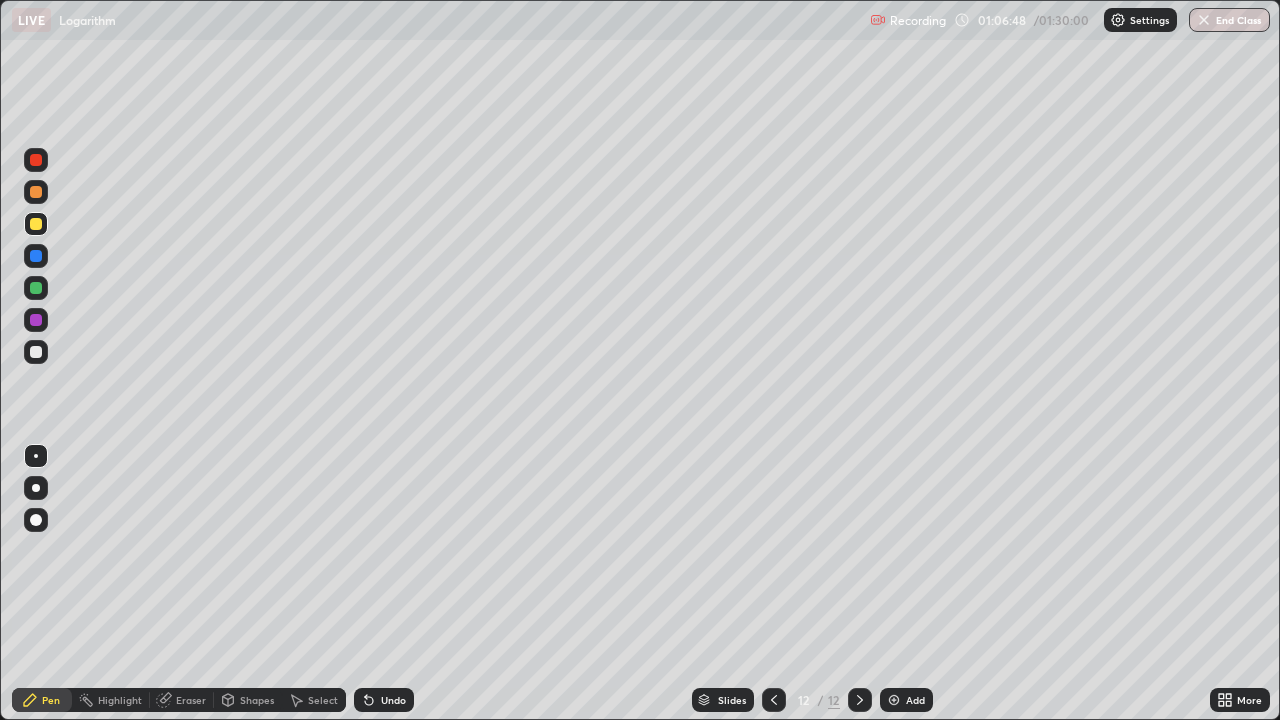 click at bounding box center [36, 160] 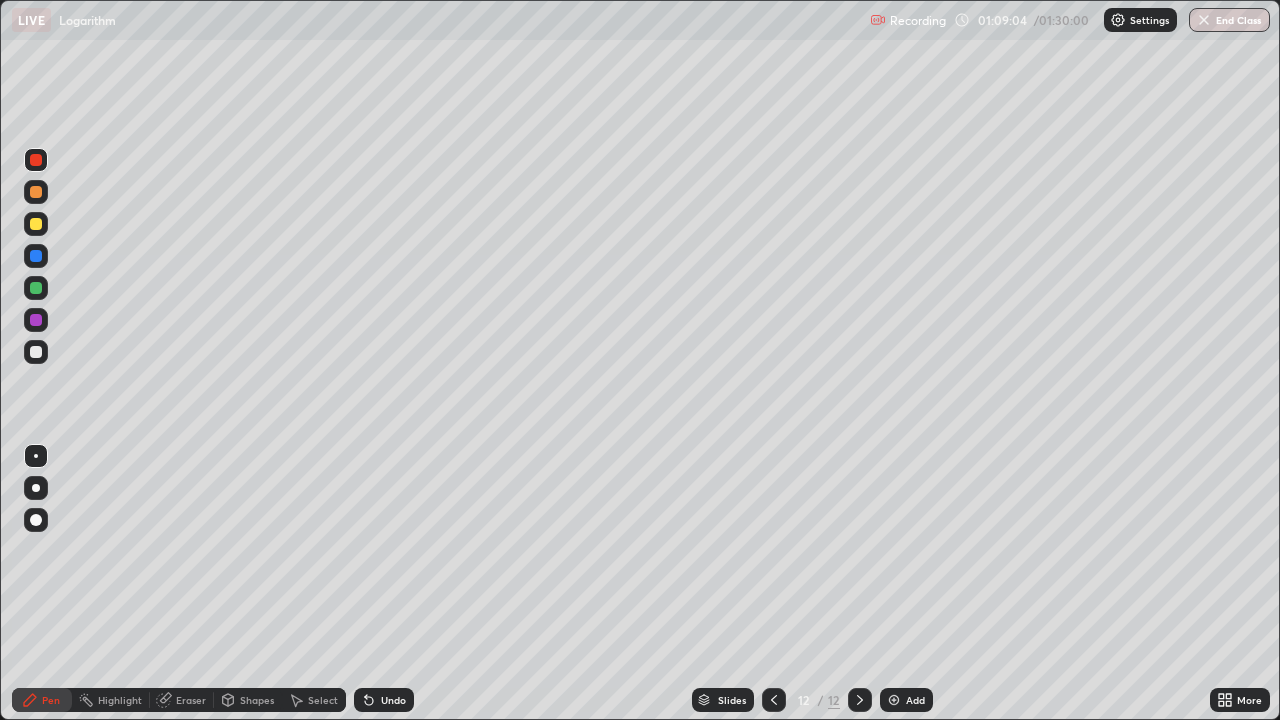 click at bounding box center (36, 352) 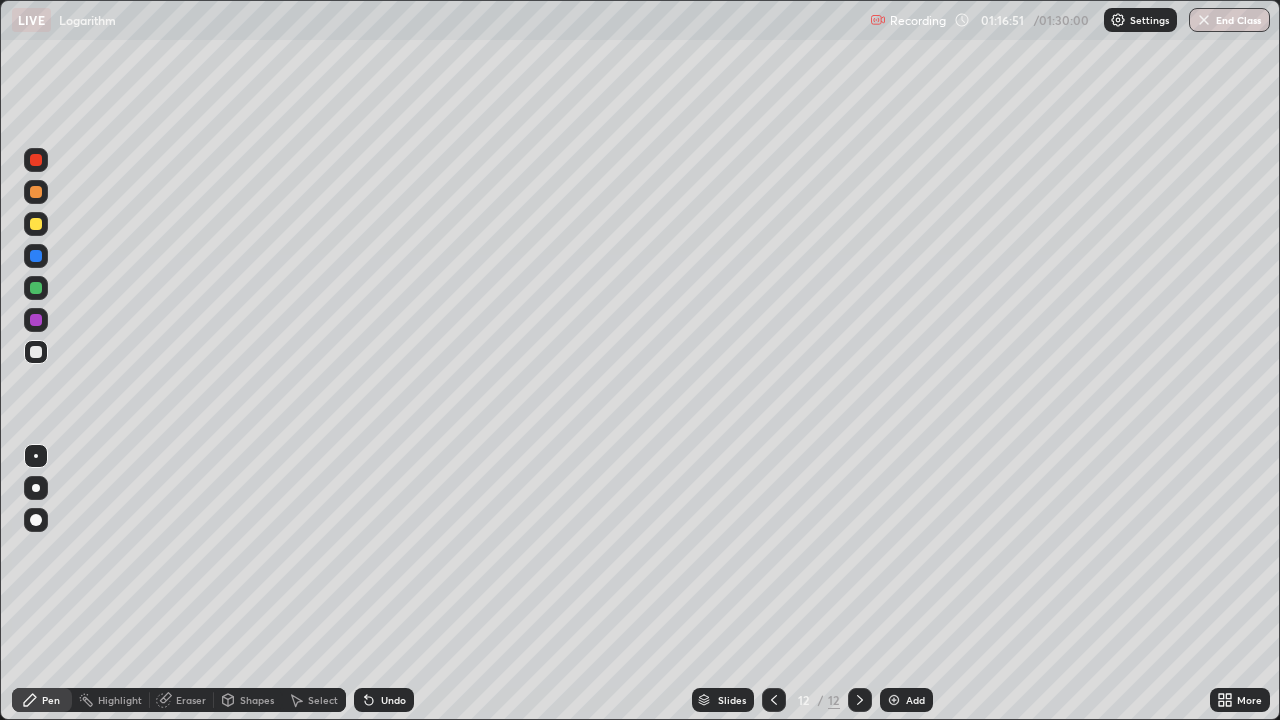 click at bounding box center (894, 700) 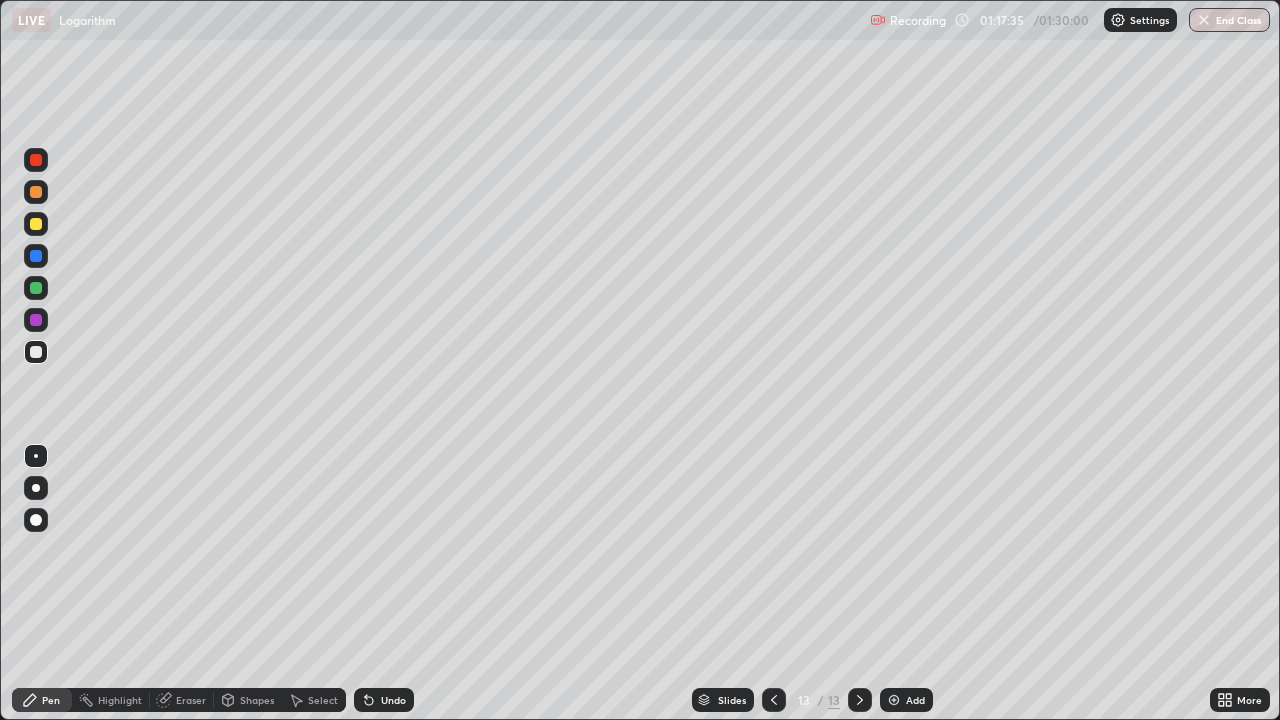 click at bounding box center [36, 224] 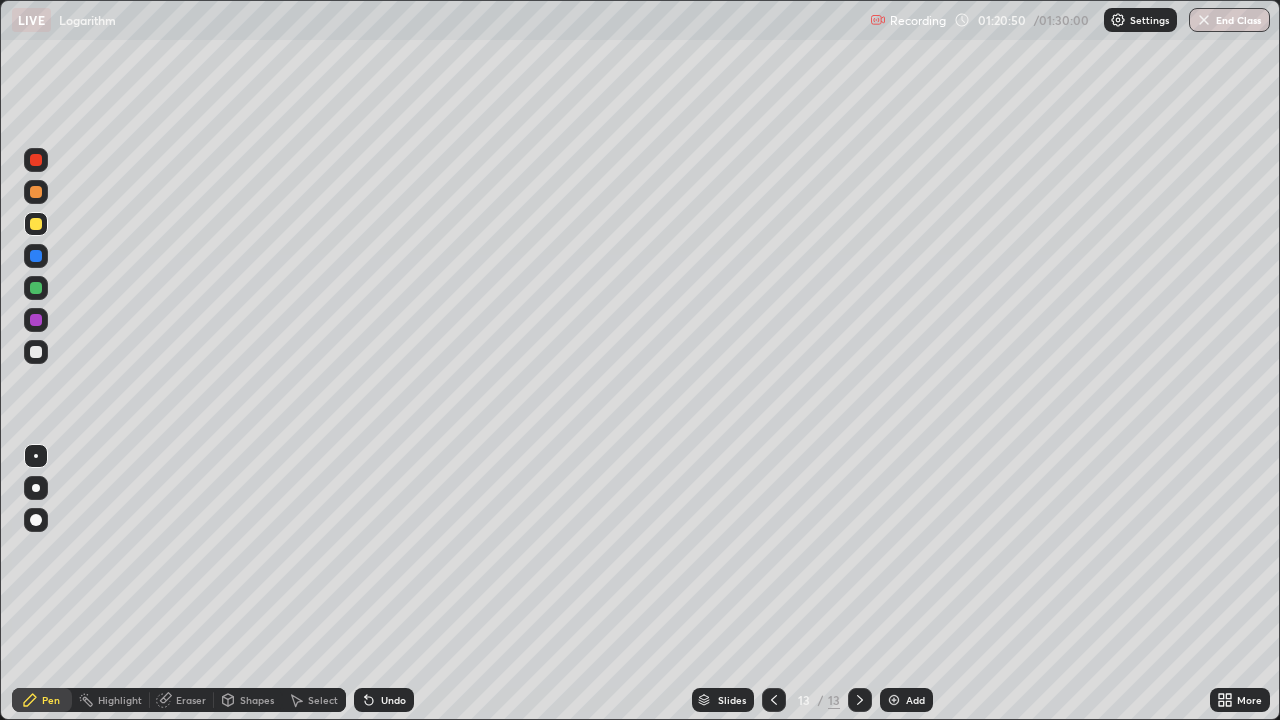 click at bounding box center (894, 700) 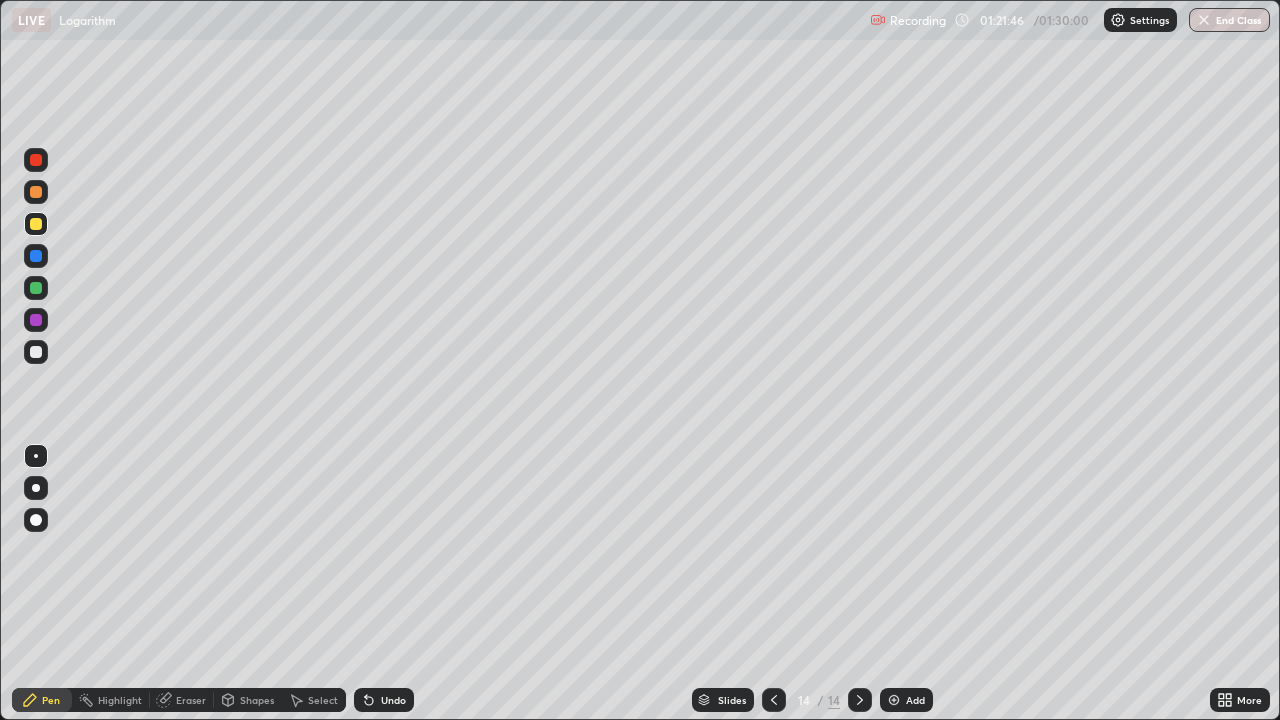 click at bounding box center [36, 352] 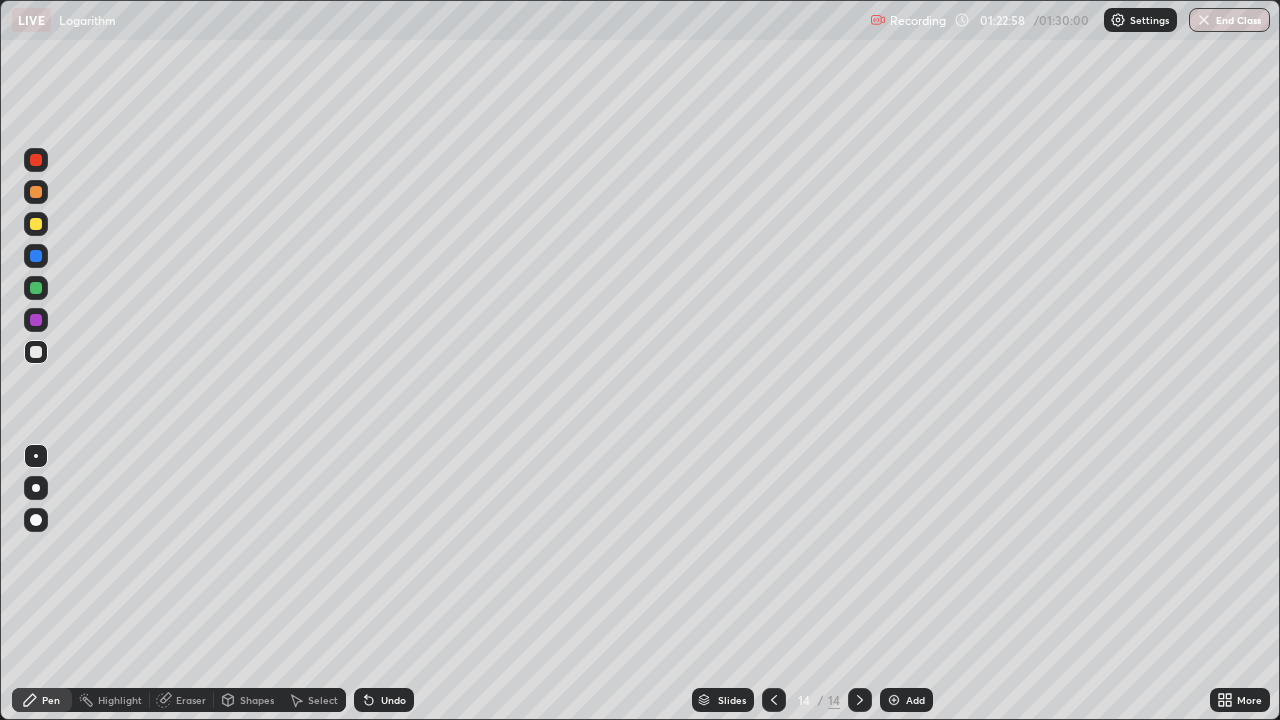 click 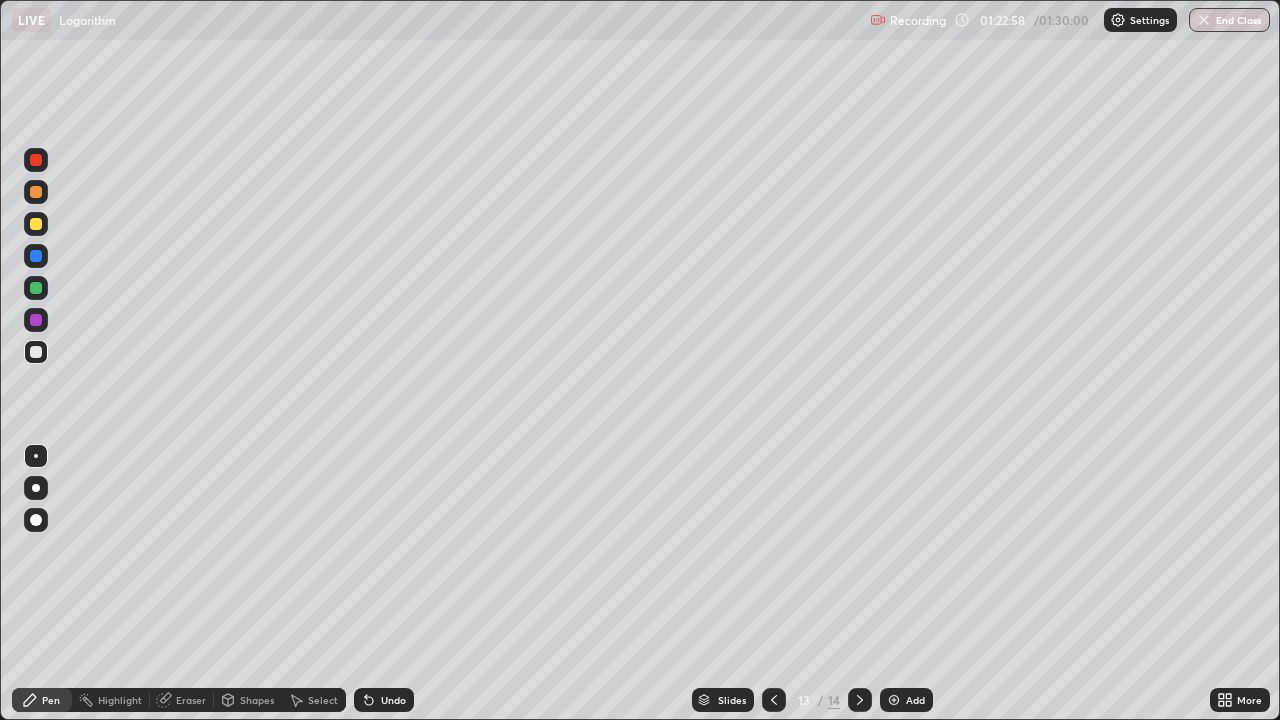 click 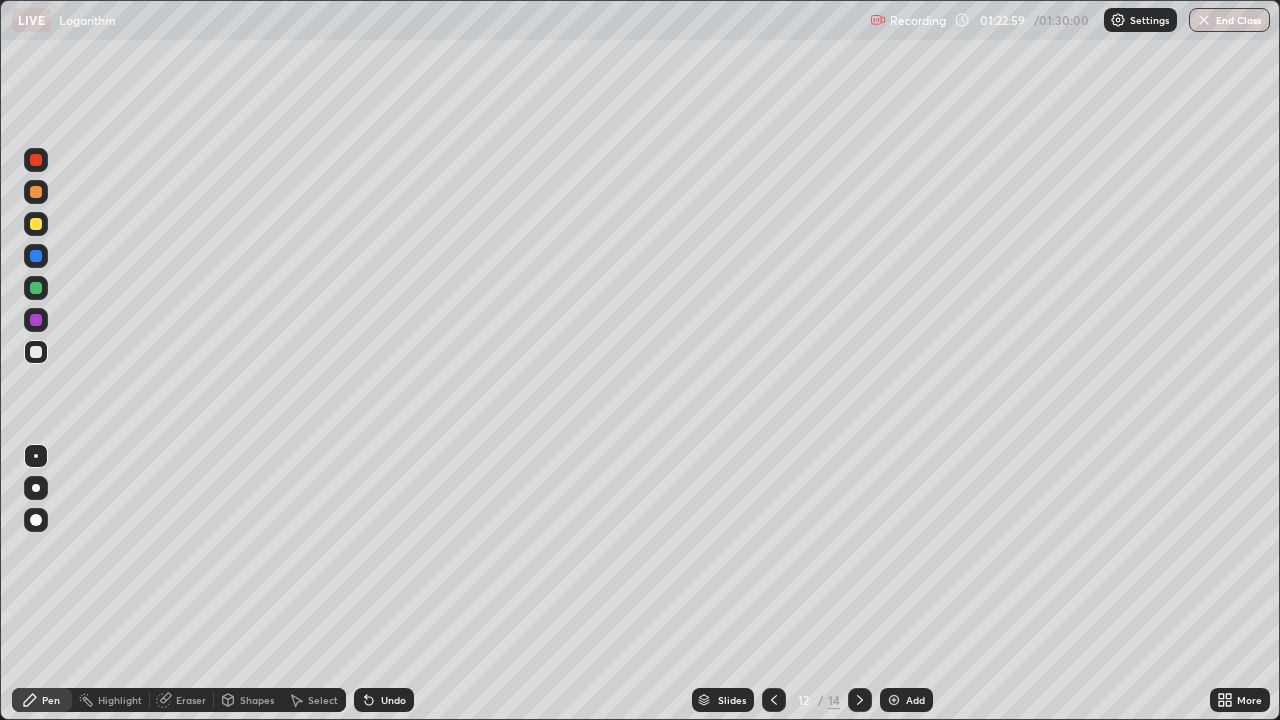 click 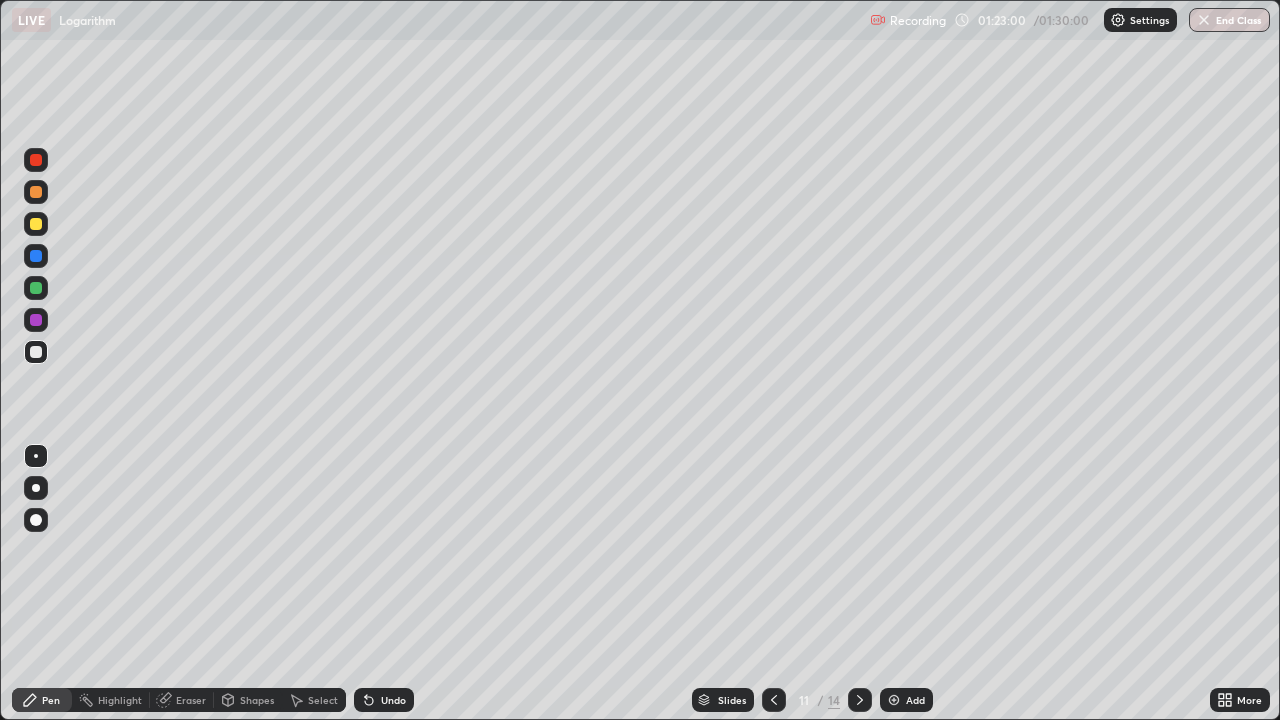 click 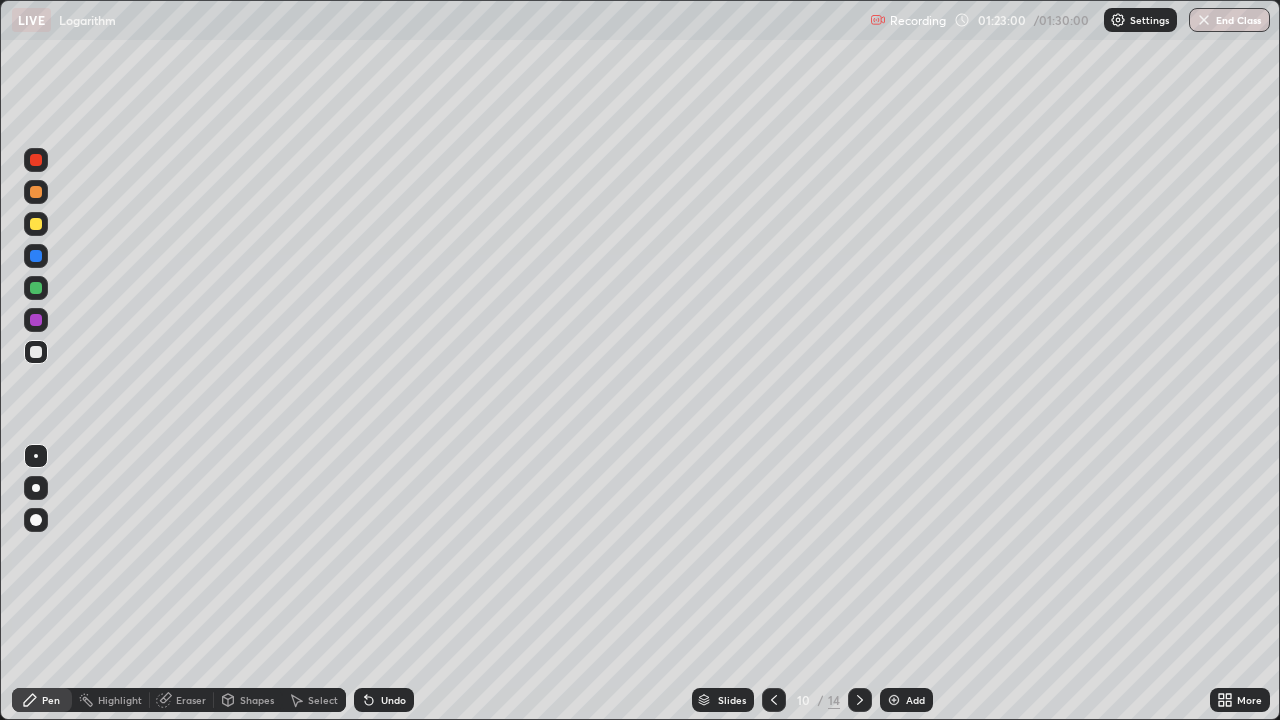 click 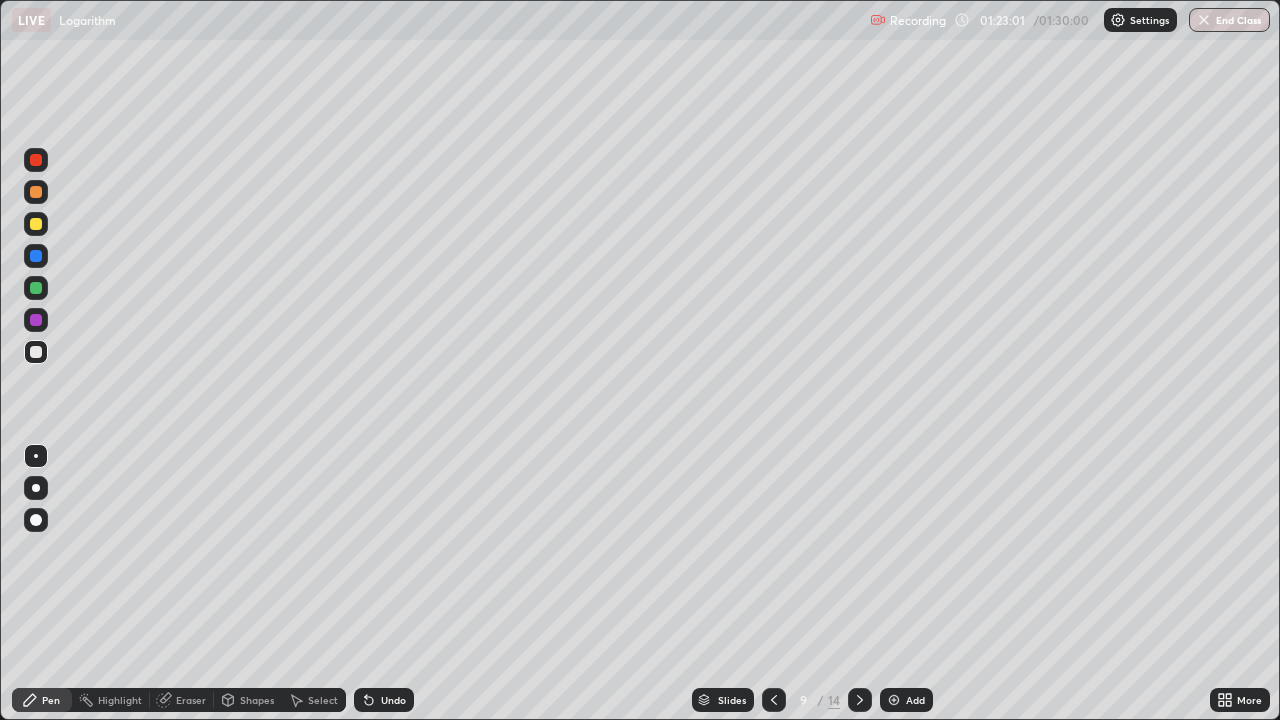 click 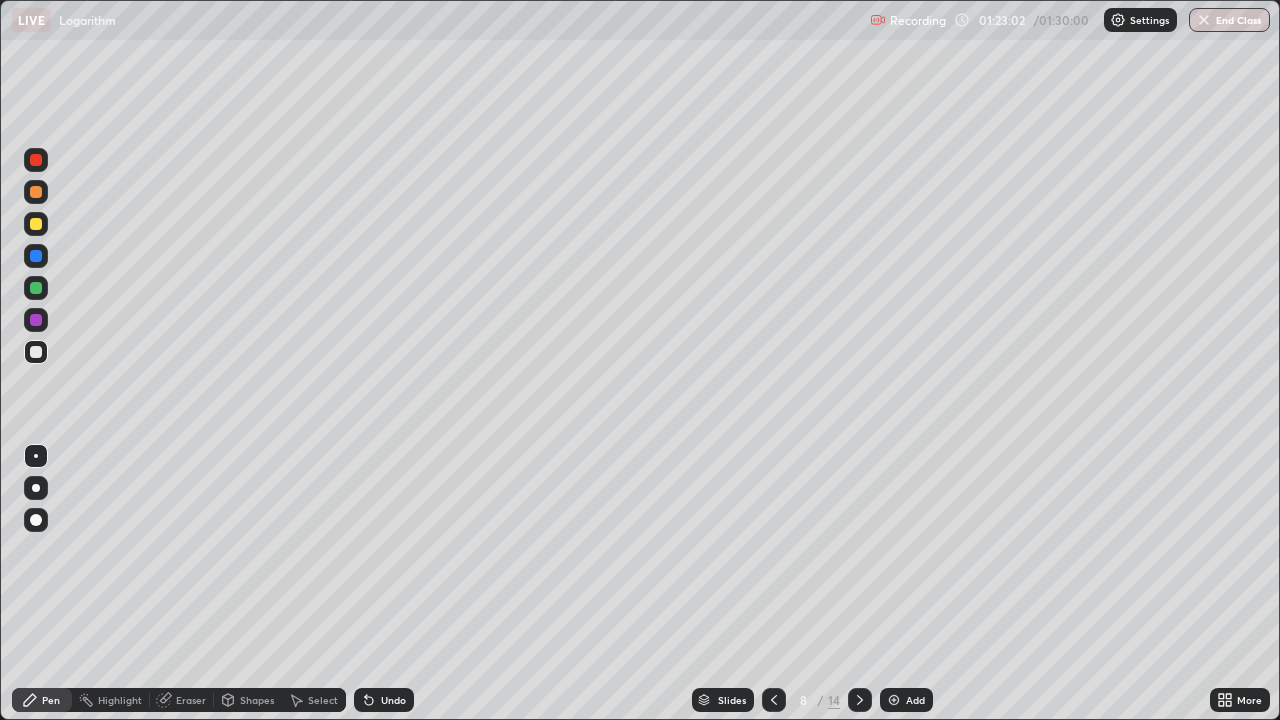 click 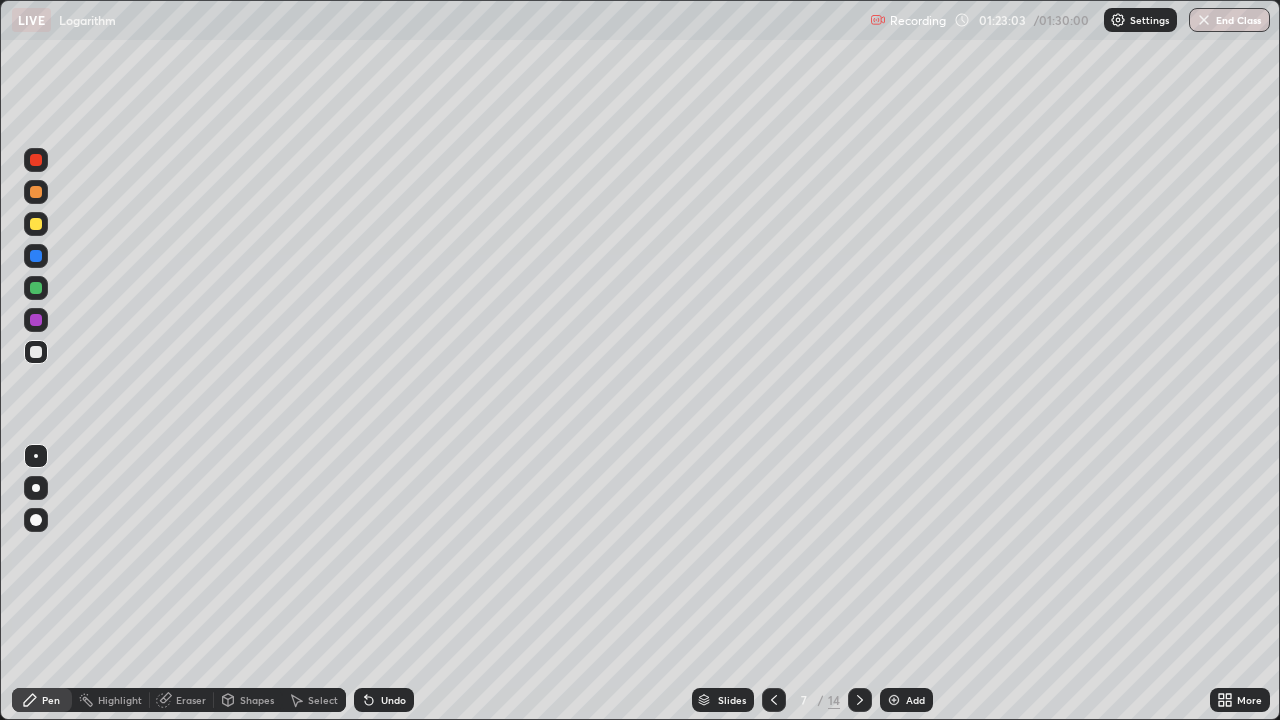 click 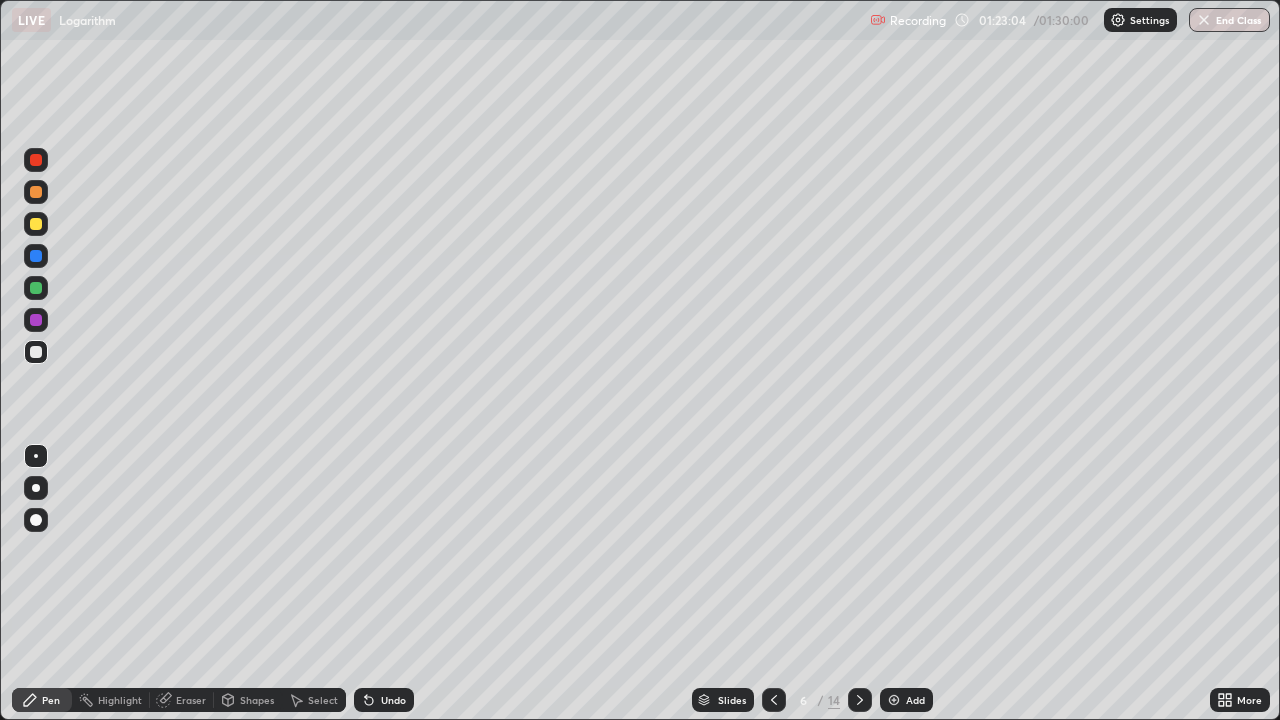 click 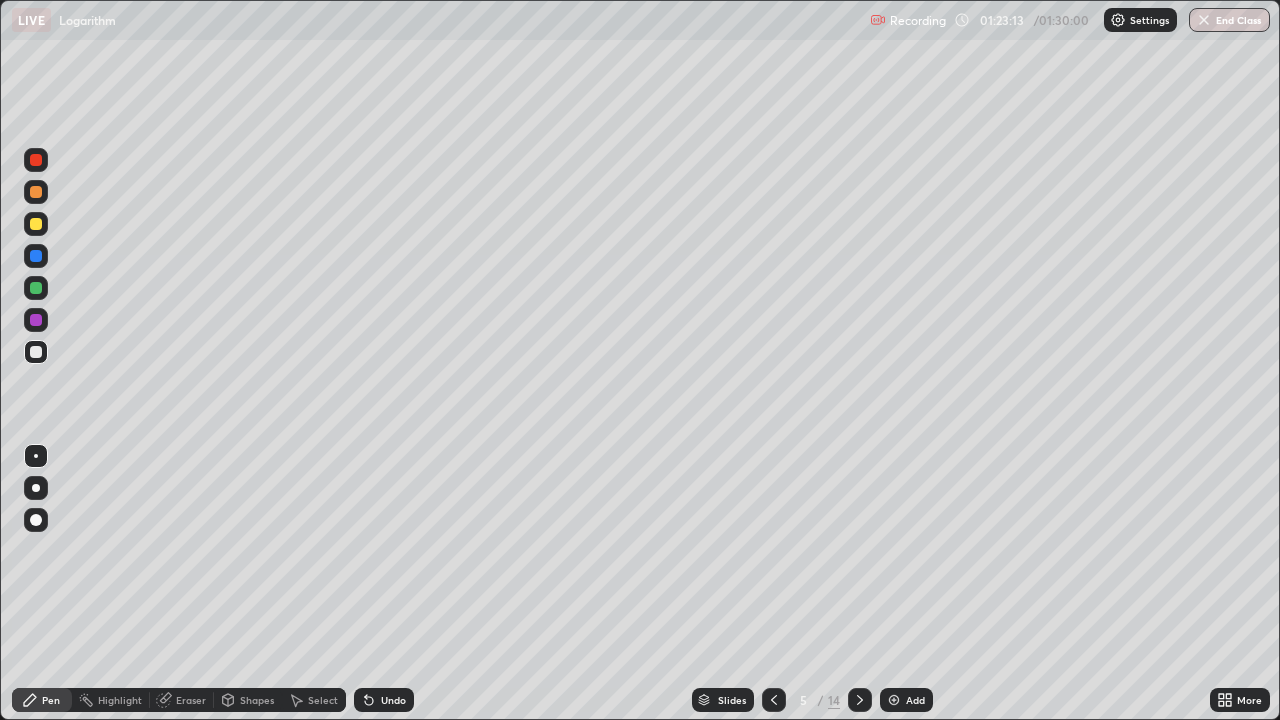 click 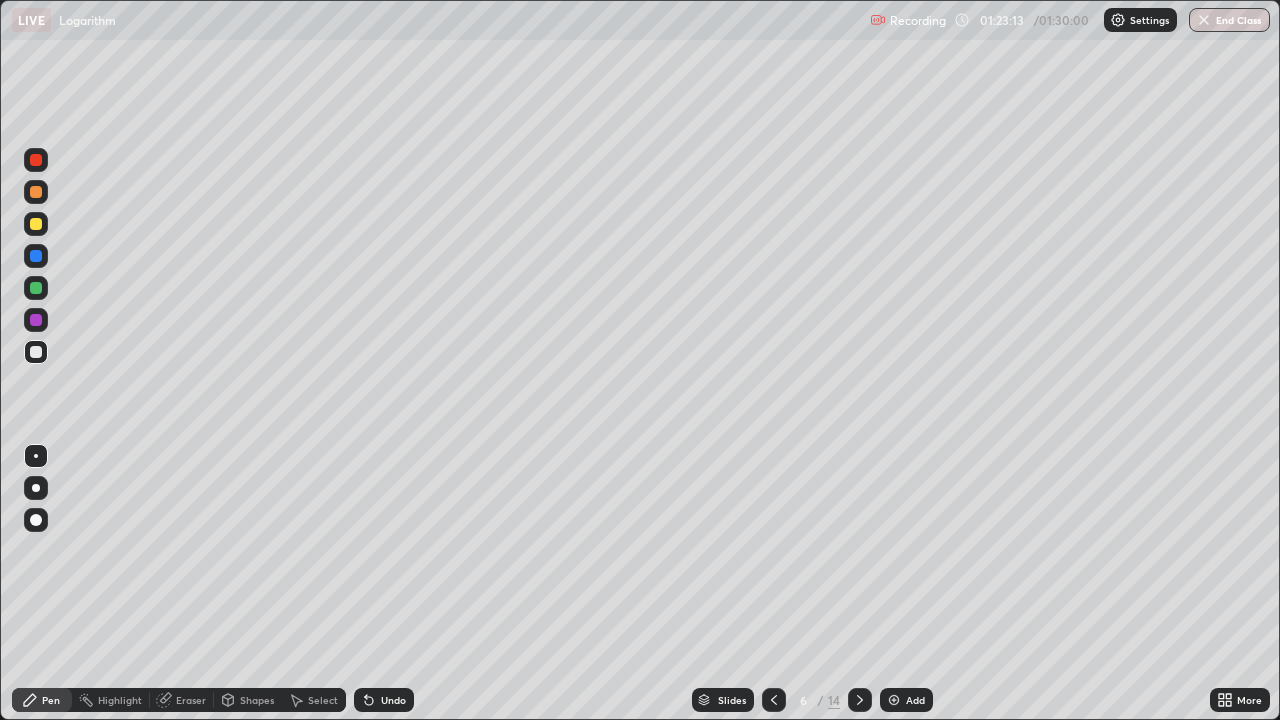 click 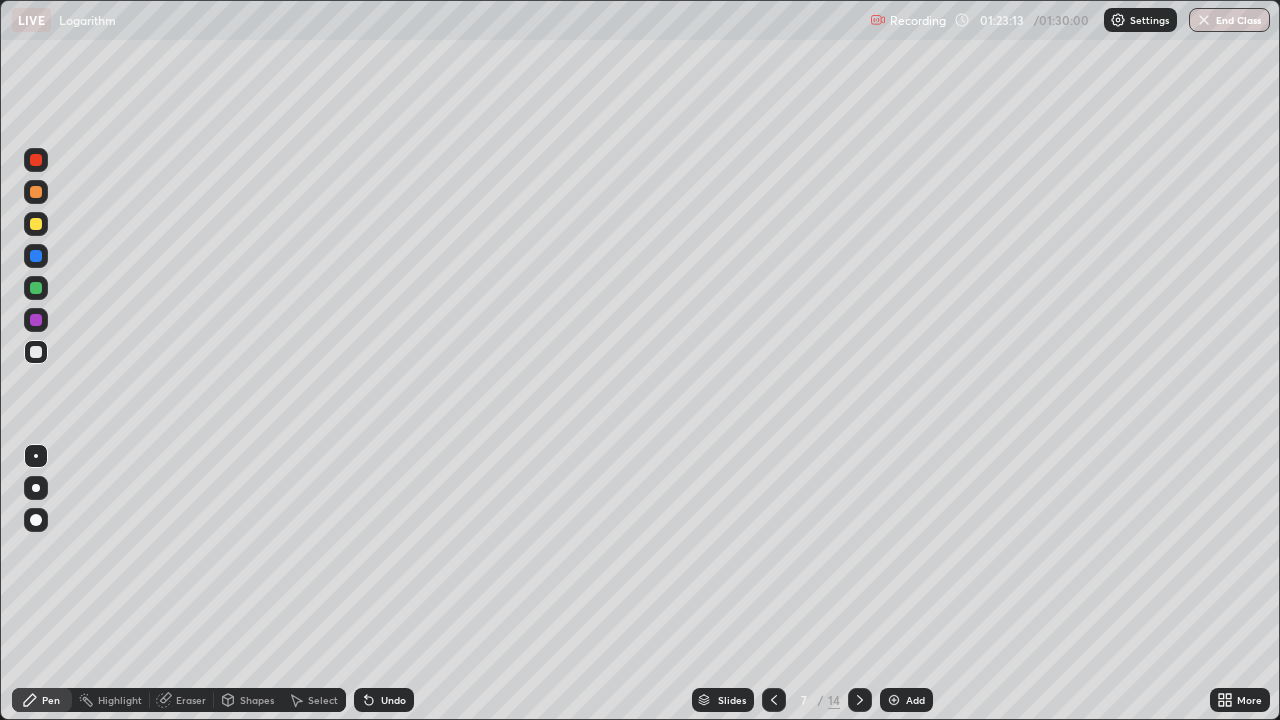 click 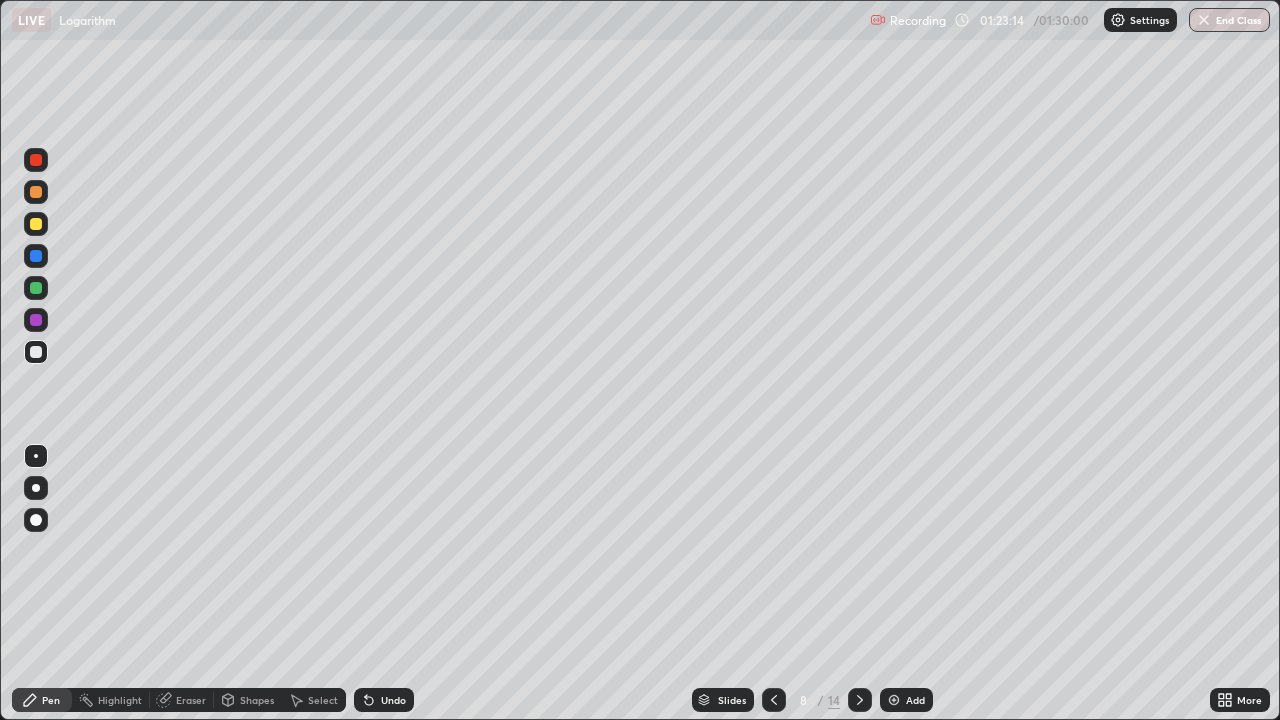 click 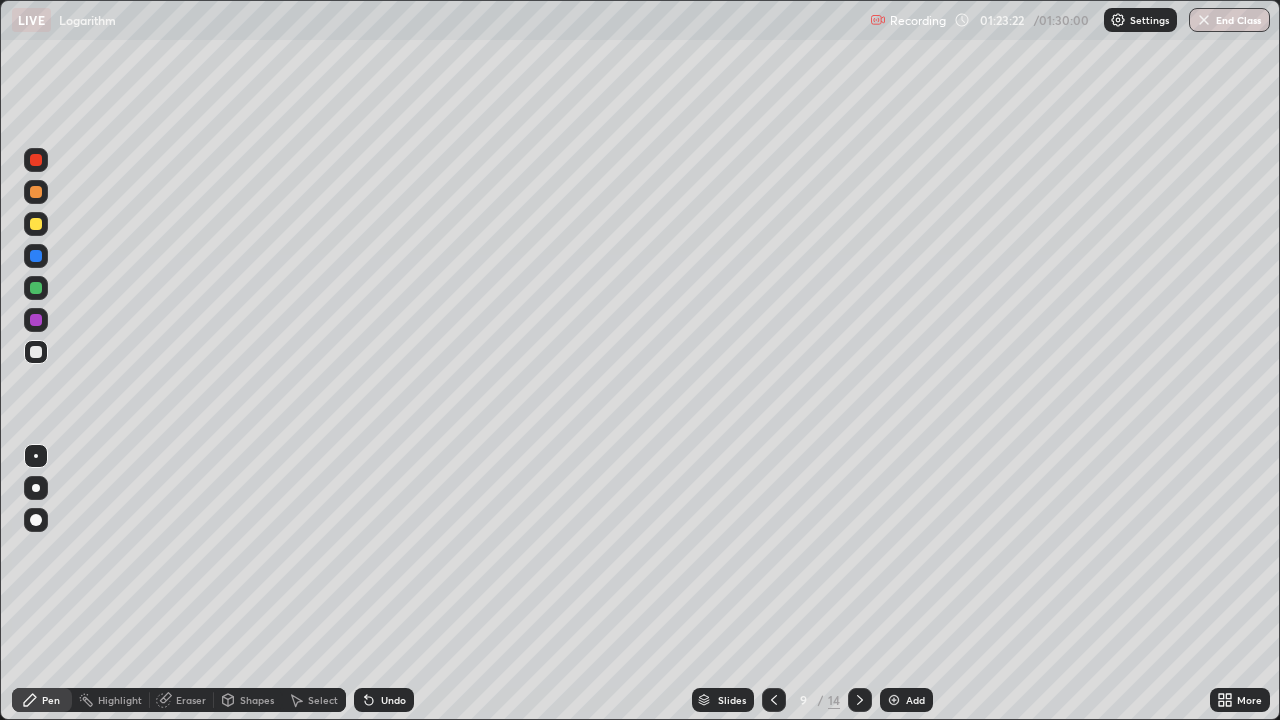 click 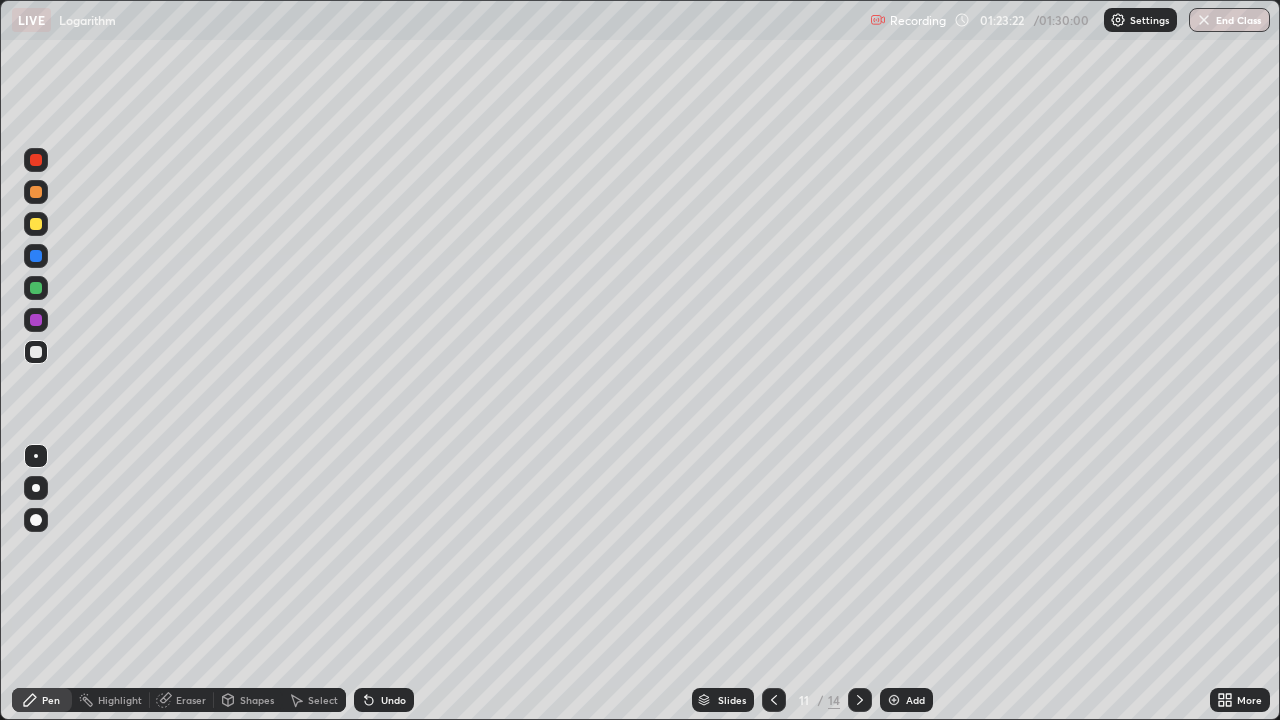 click 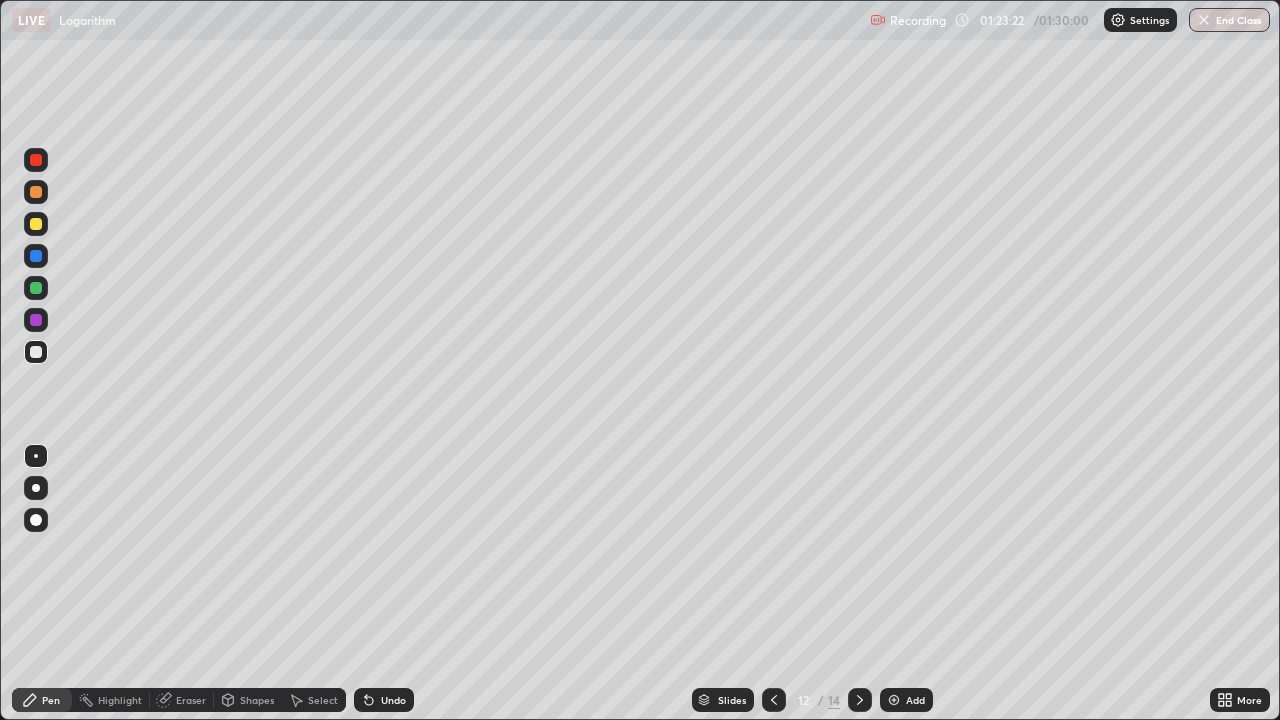 click 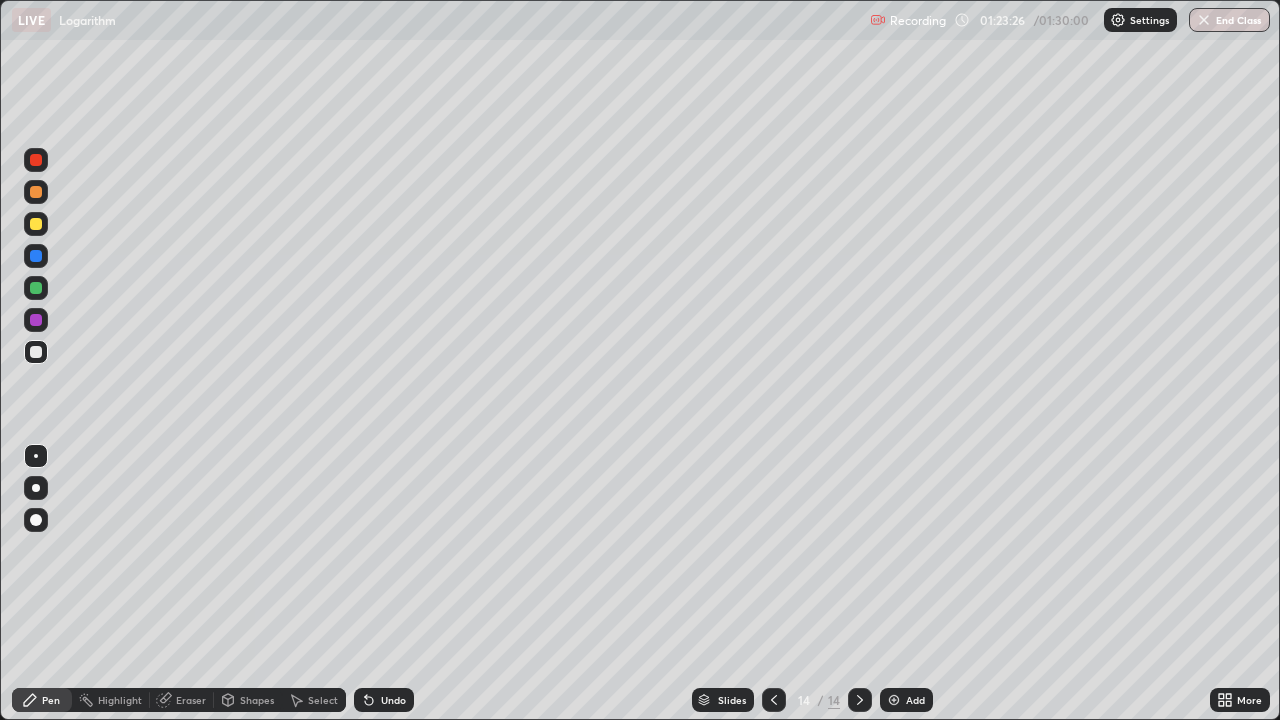 click at bounding box center [36, 160] 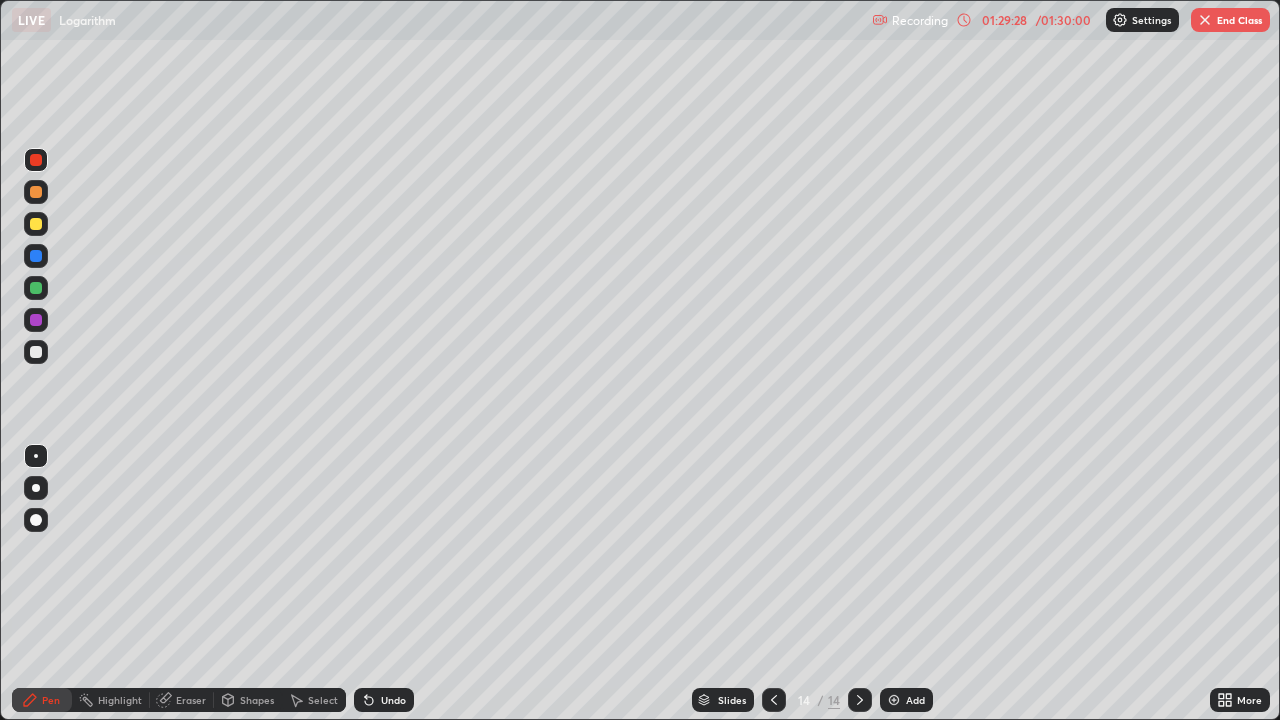 click at bounding box center (1205, 20) 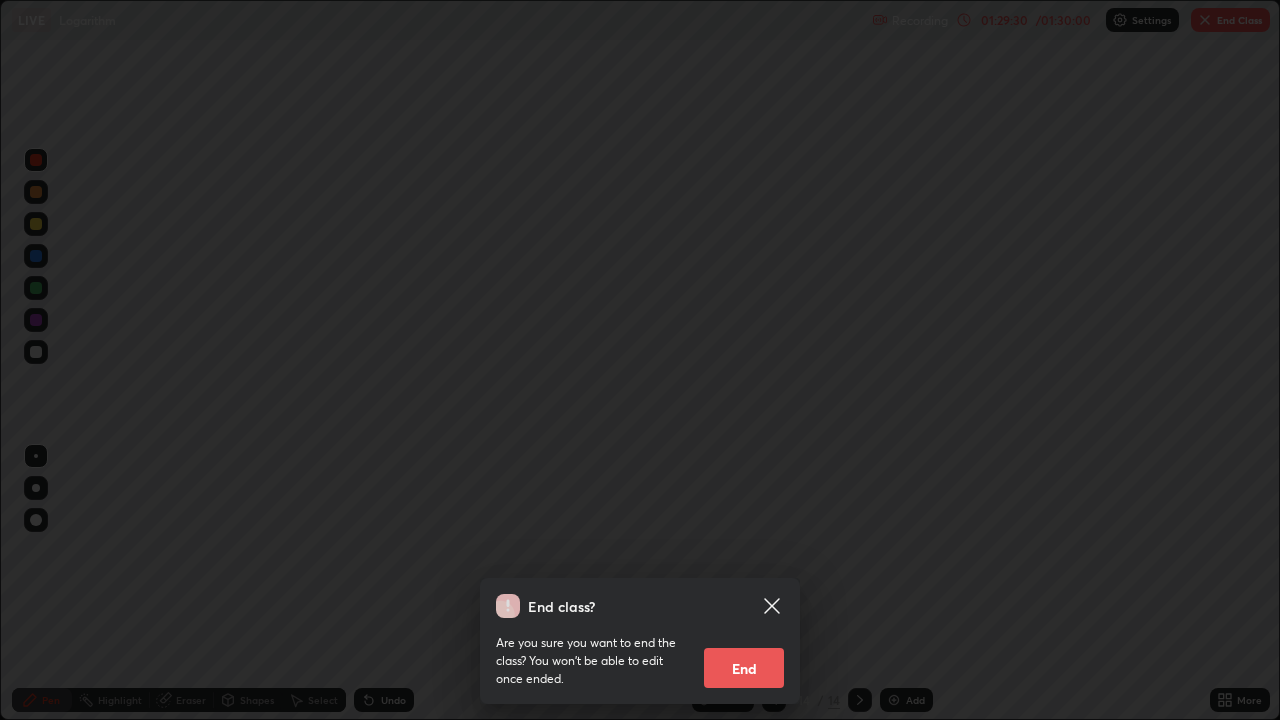 click on "End" at bounding box center (744, 668) 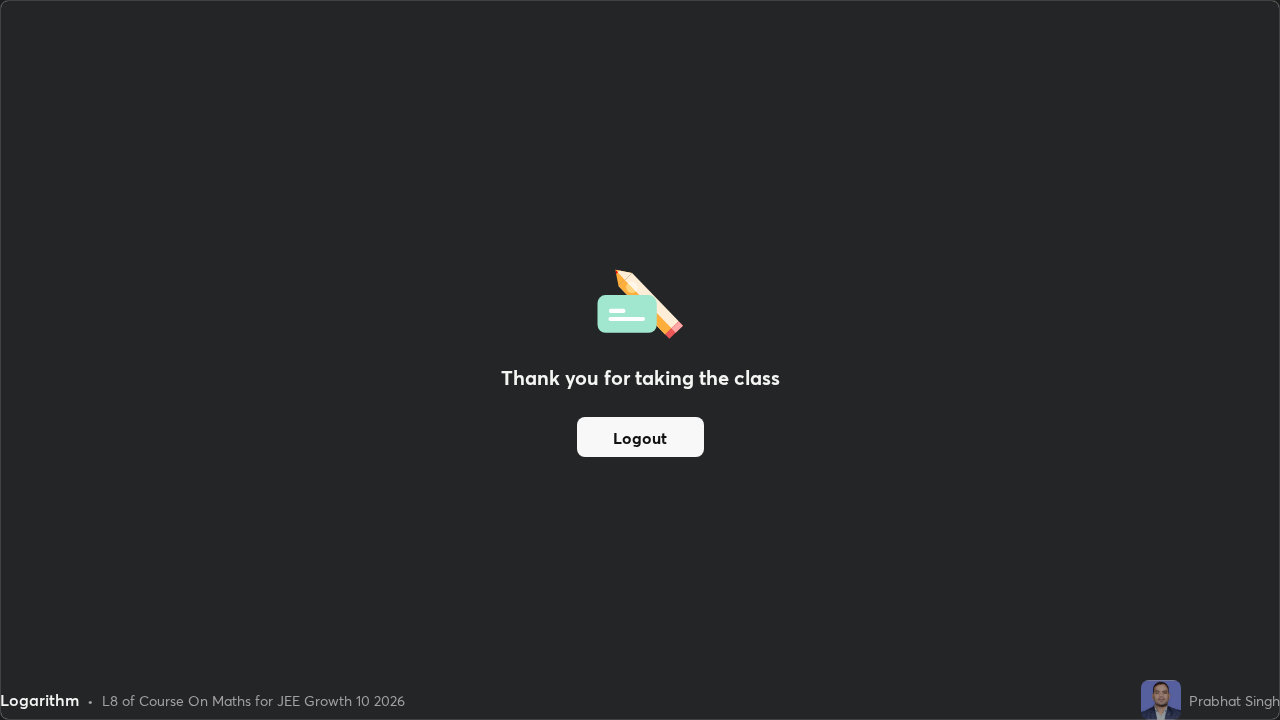 click on "Logout" at bounding box center (640, 437) 